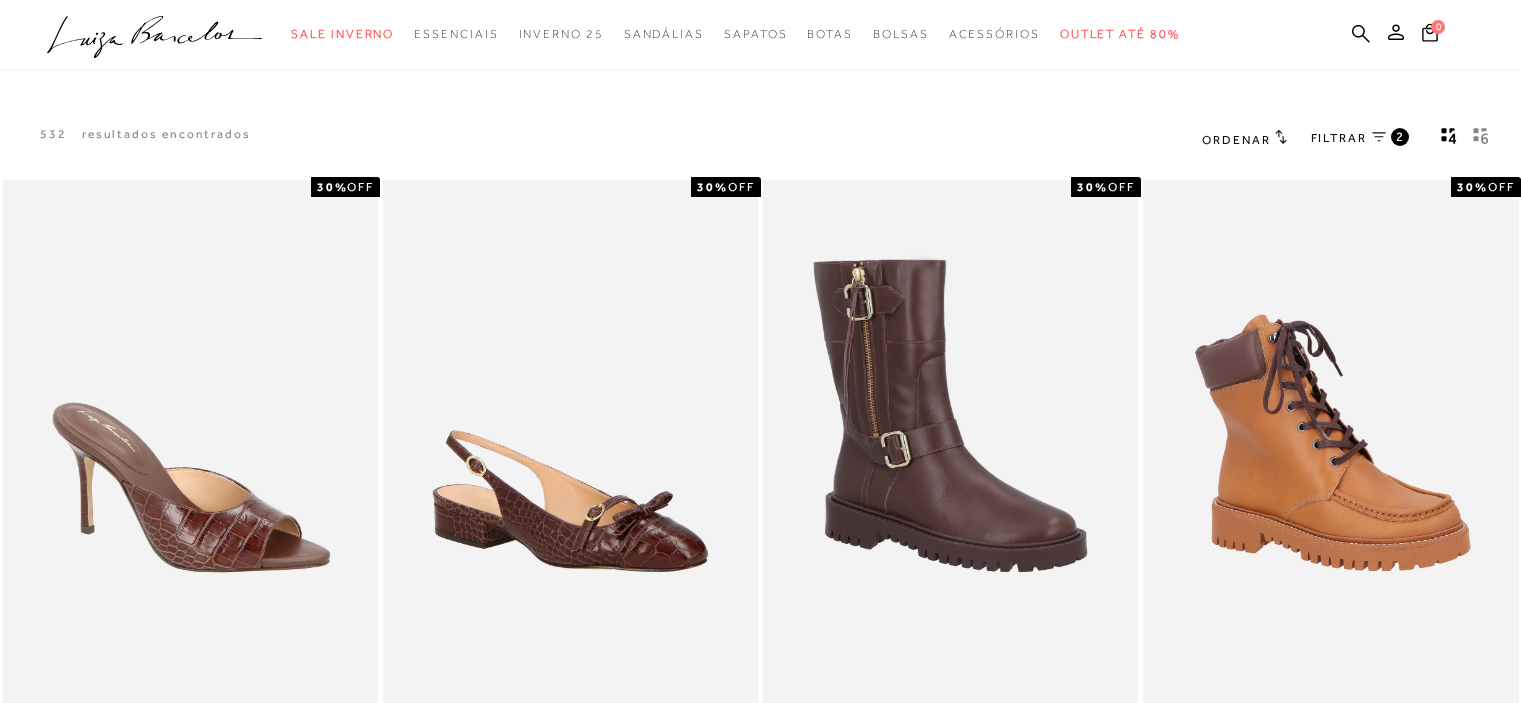 scroll, scrollTop: 0, scrollLeft: 0, axis: both 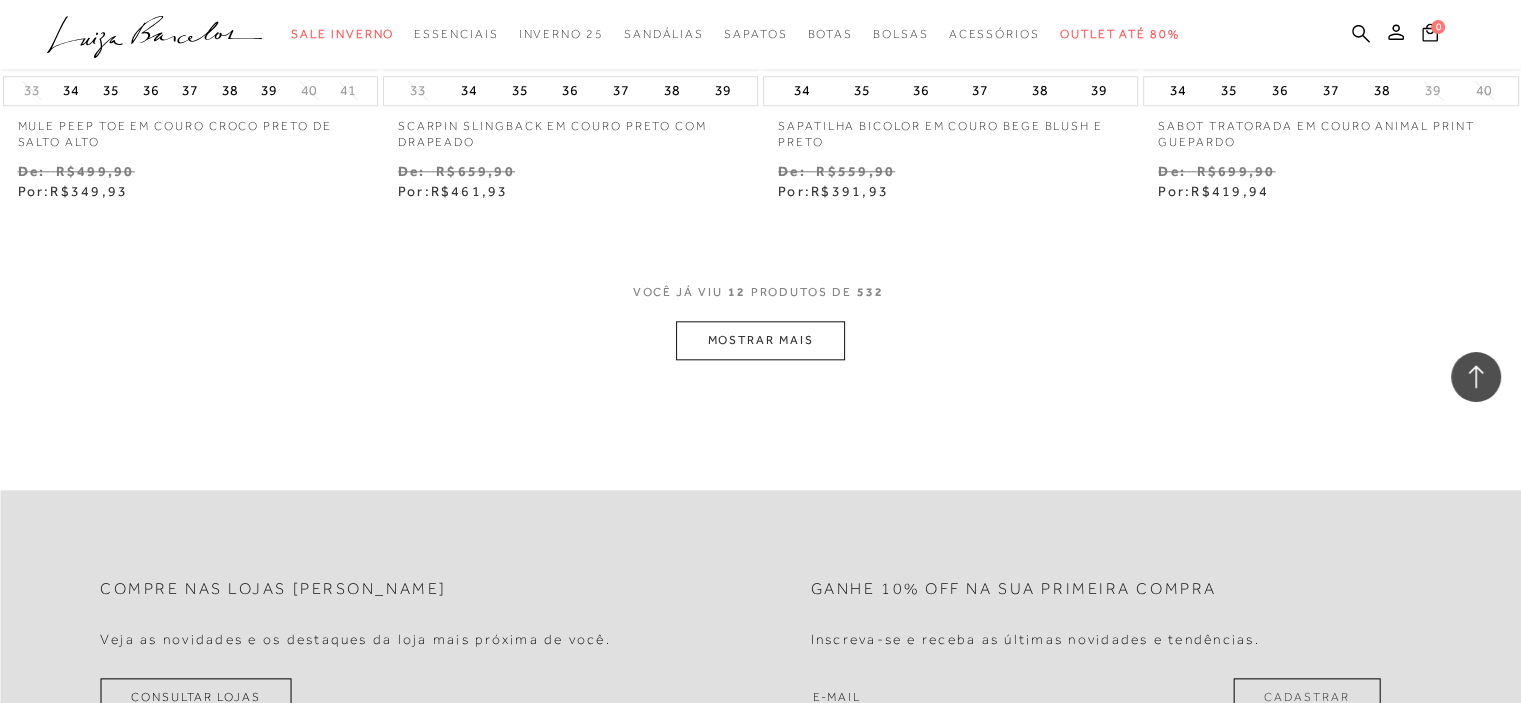 click on "MOSTRAR MAIS" at bounding box center [760, 340] 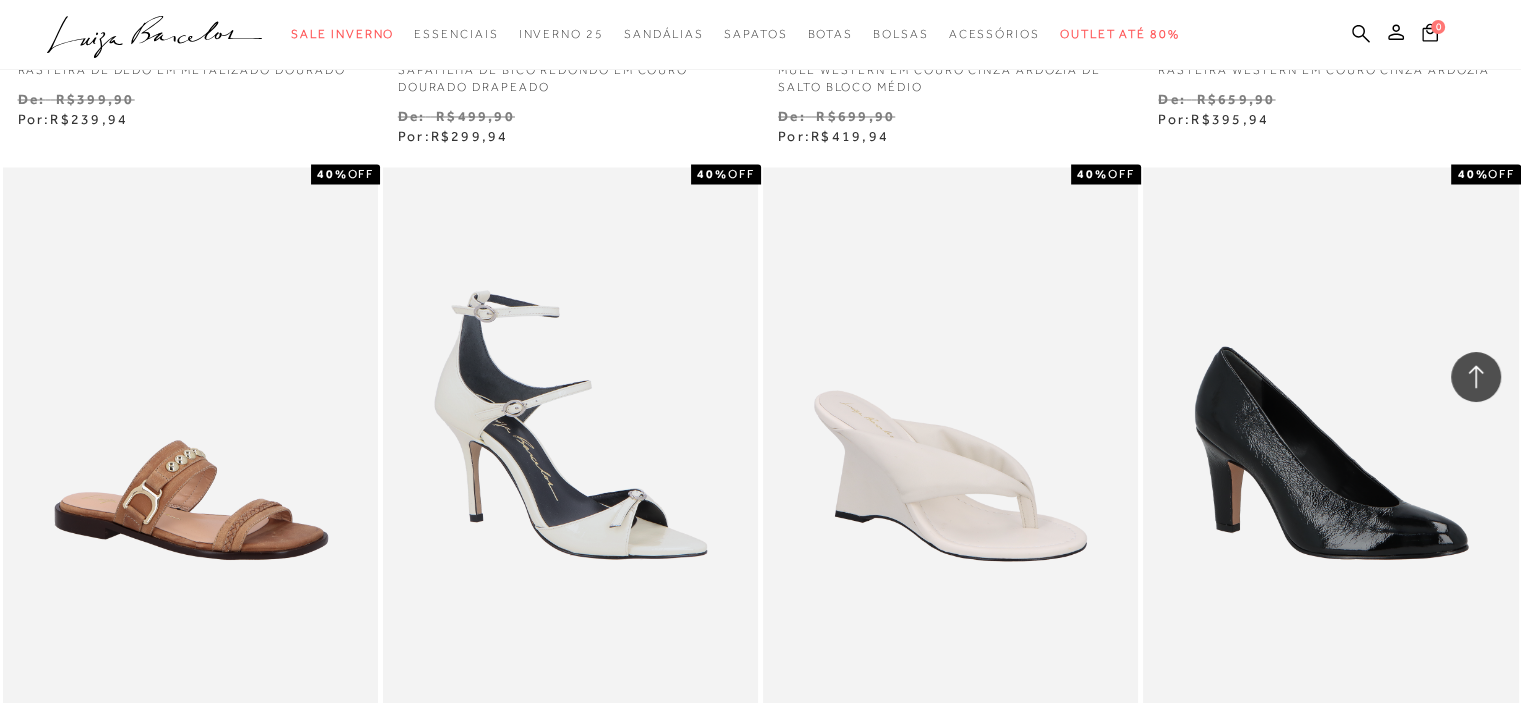 scroll, scrollTop: 4000, scrollLeft: 0, axis: vertical 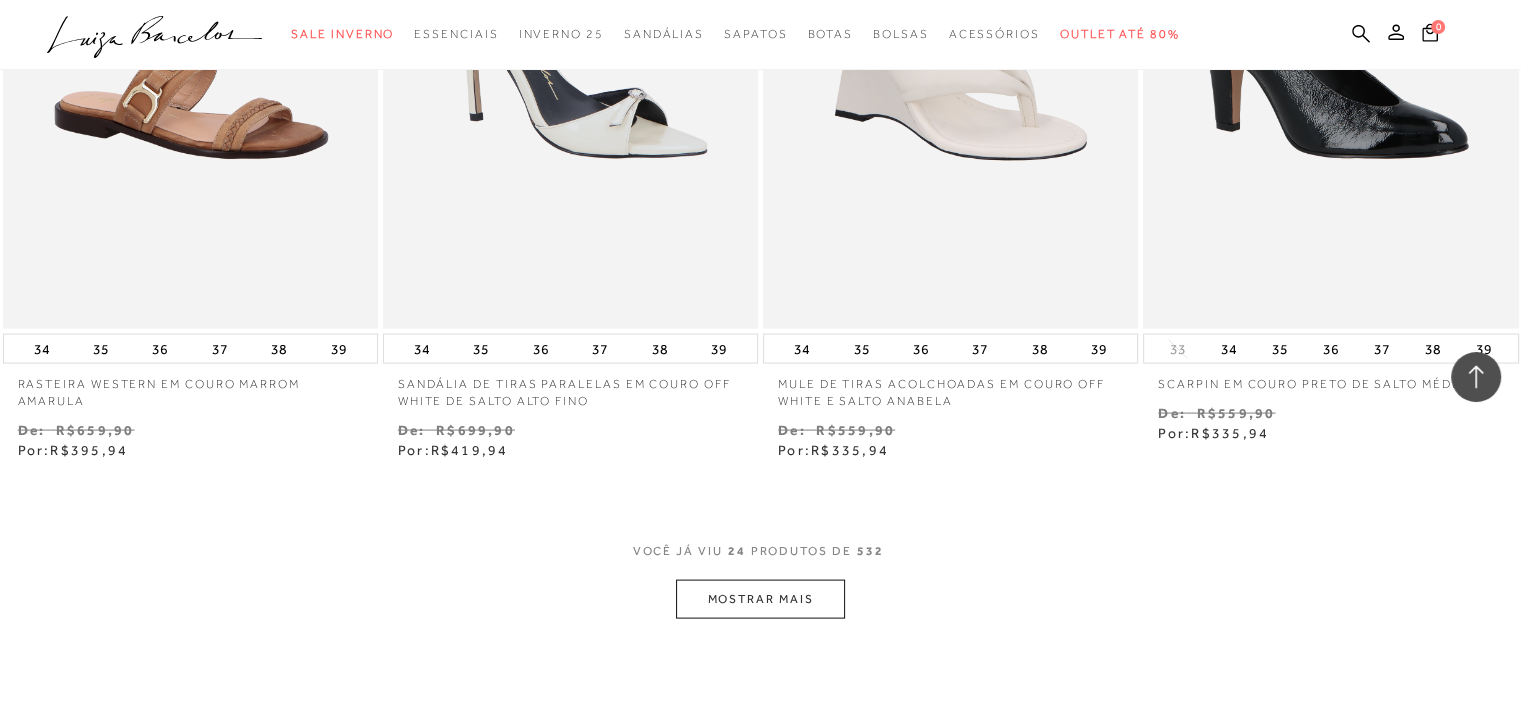 click on "MOSTRAR MAIS" at bounding box center [760, 599] 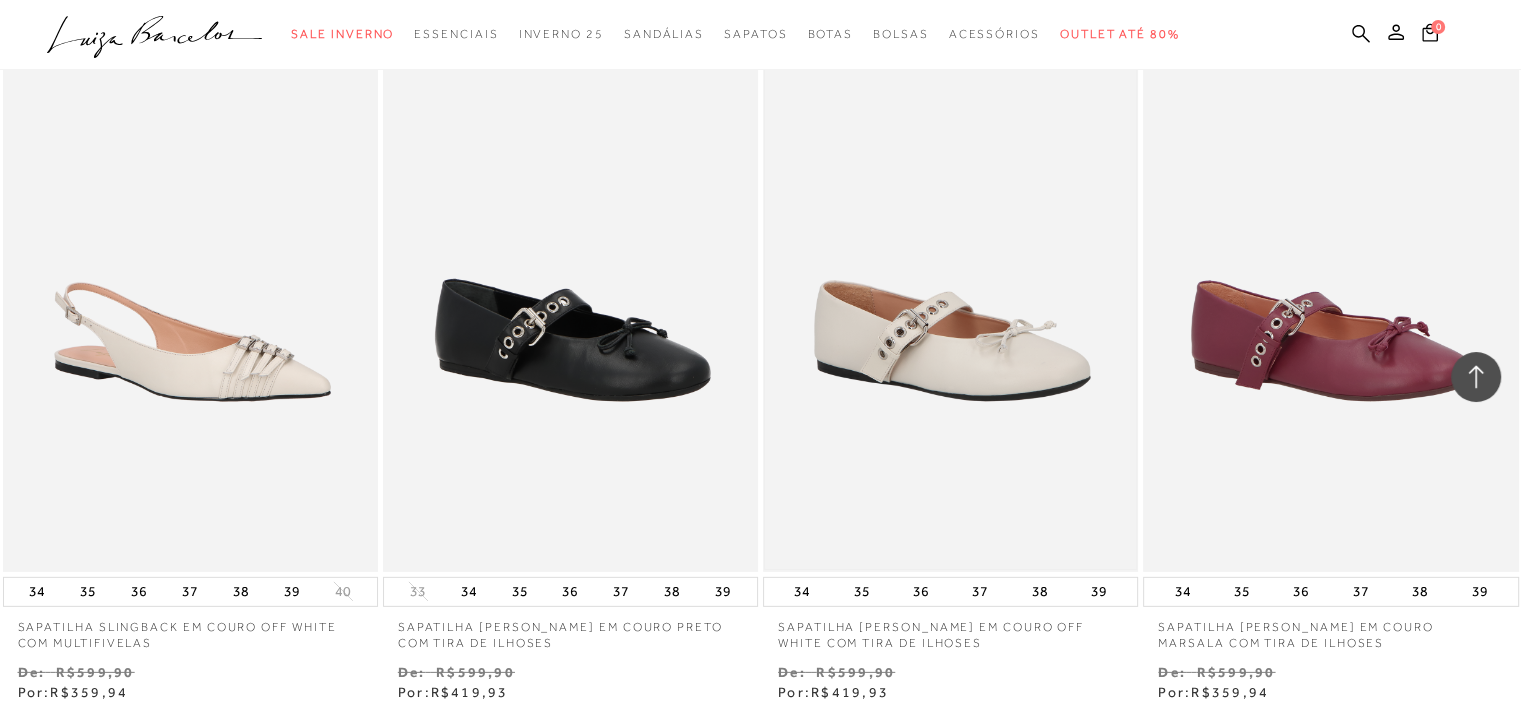 scroll, scrollTop: 6100, scrollLeft: 0, axis: vertical 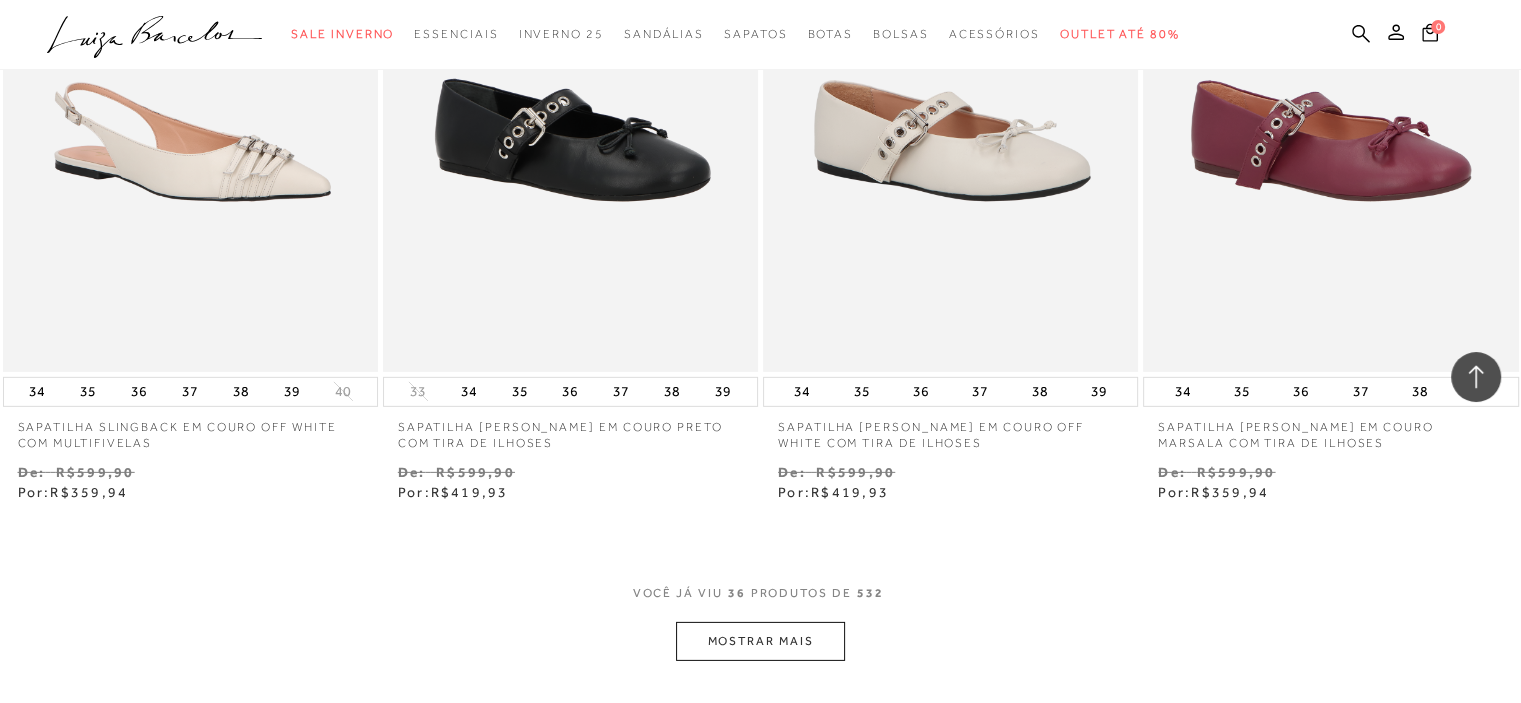 click on "MOSTRAR MAIS" at bounding box center [760, 641] 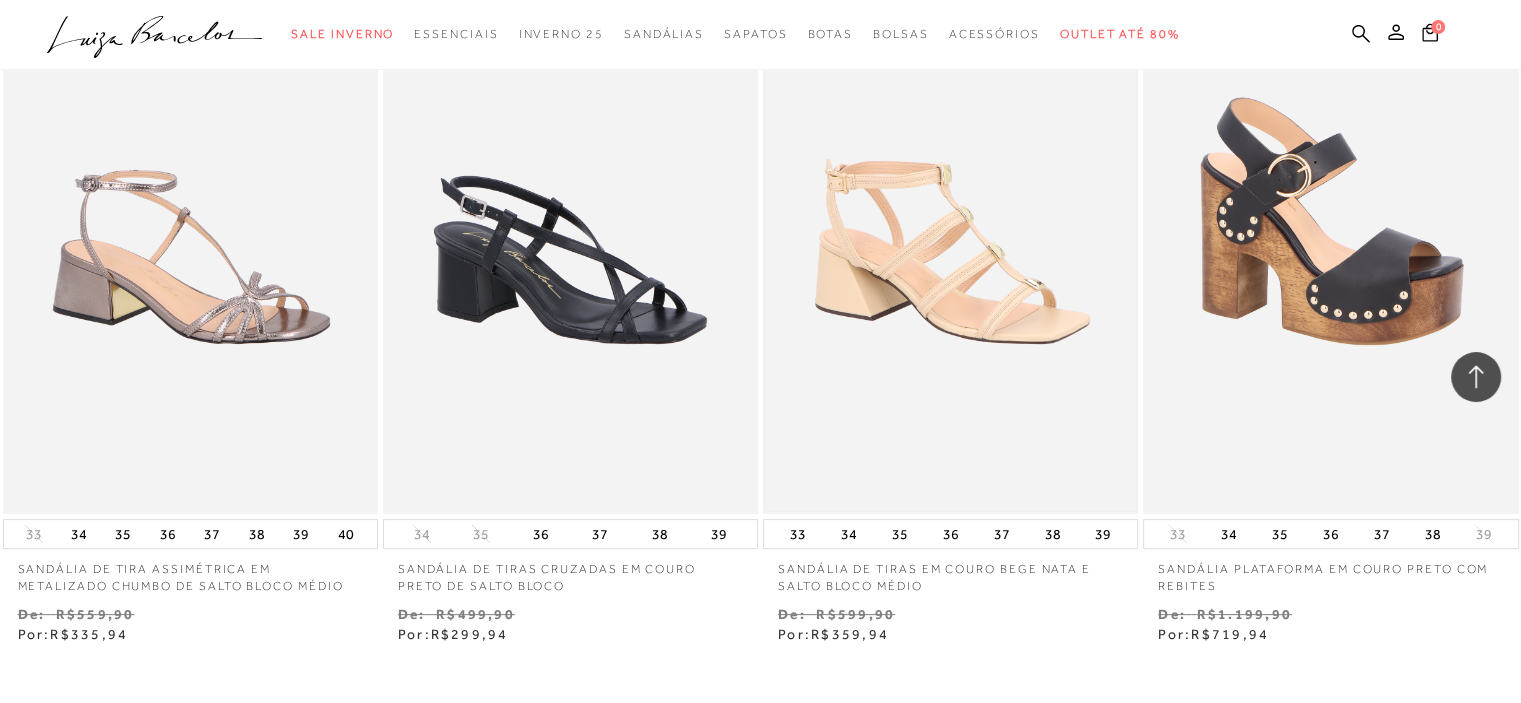 scroll, scrollTop: 8400, scrollLeft: 0, axis: vertical 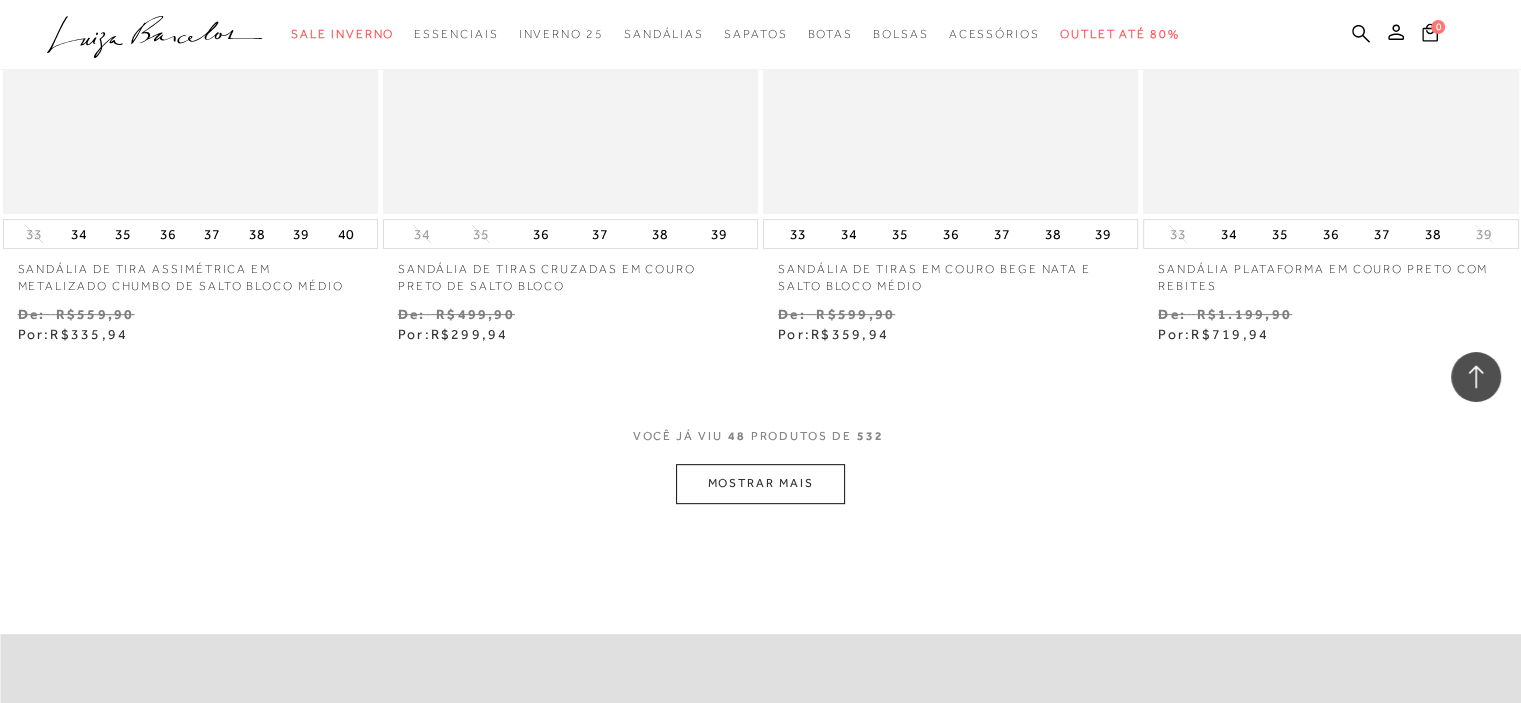 click on "MOSTRAR MAIS" at bounding box center (760, 483) 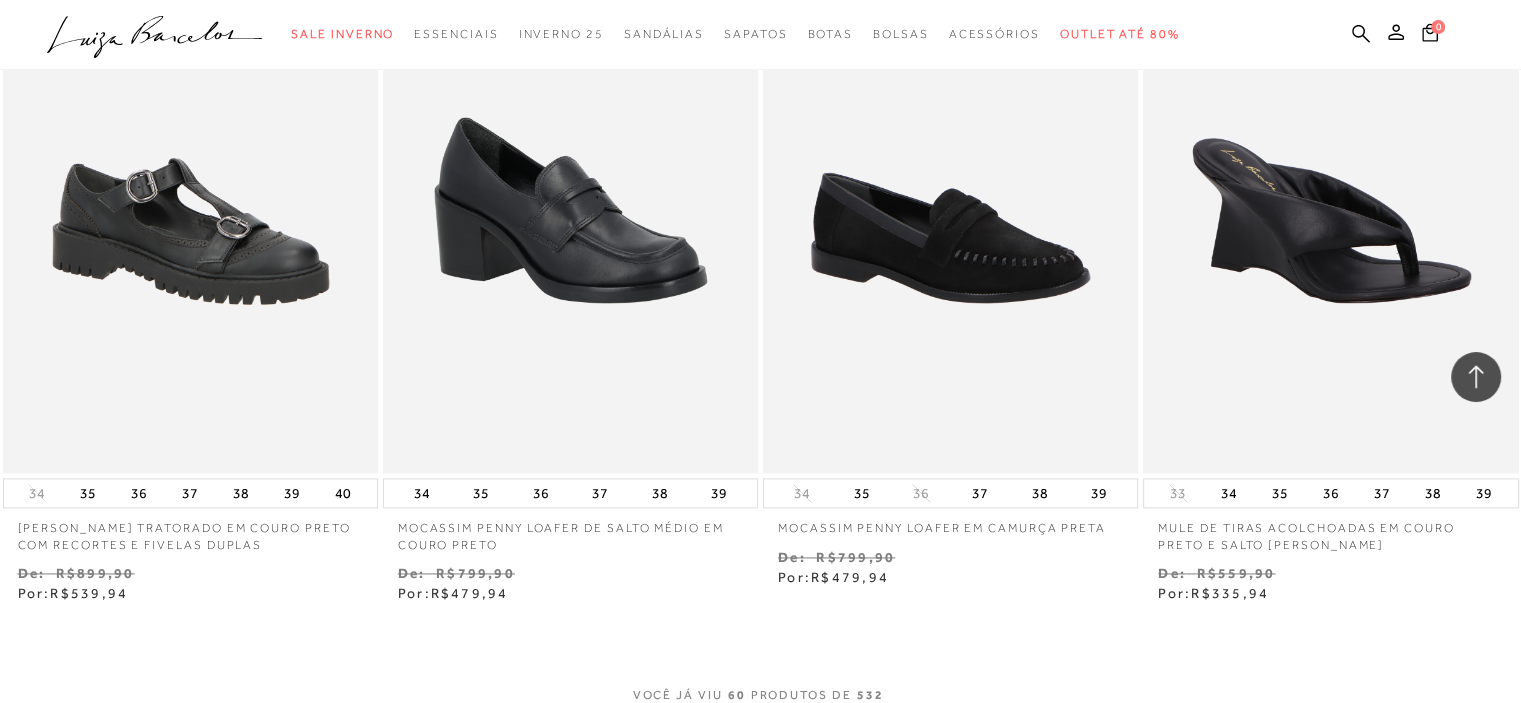 scroll, scrollTop: 10600, scrollLeft: 0, axis: vertical 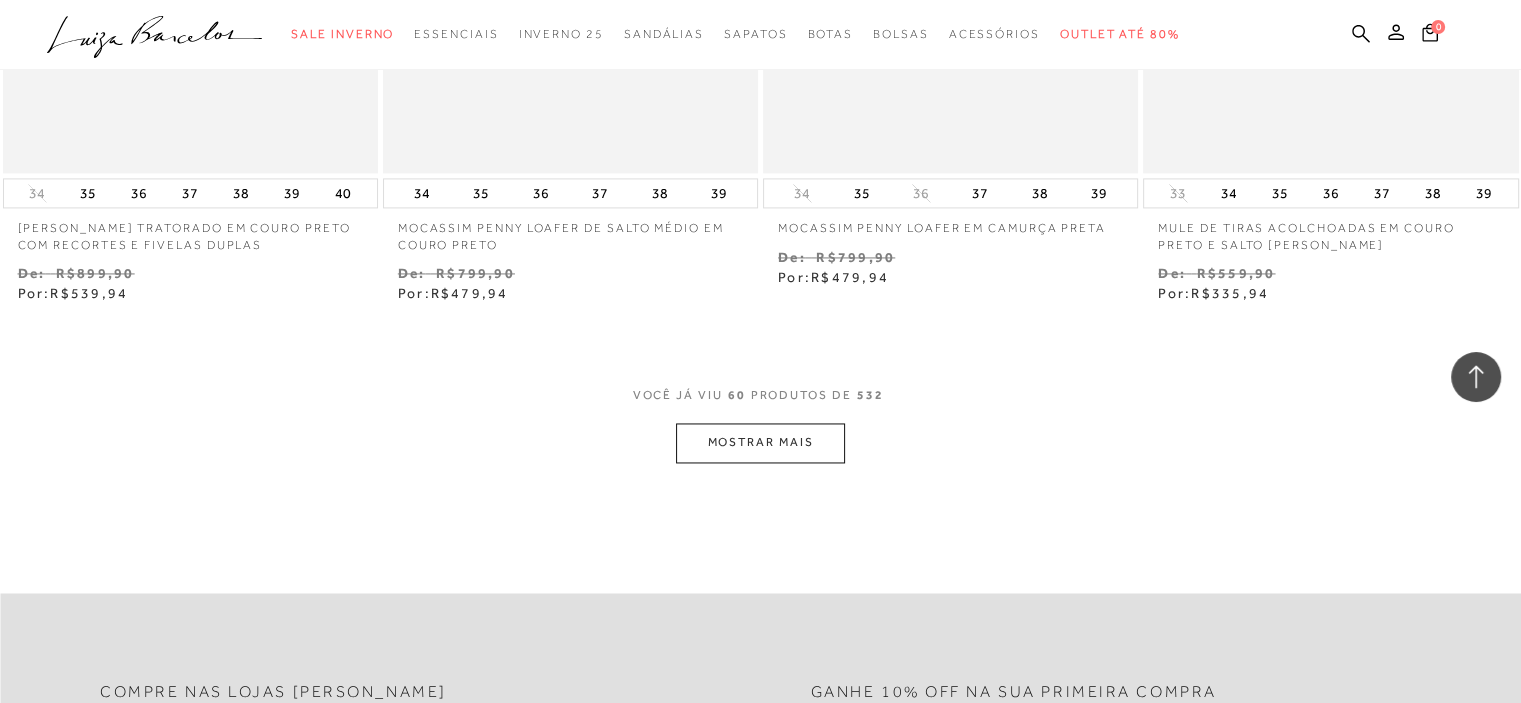 click on "MOSTRAR MAIS" at bounding box center (760, 442) 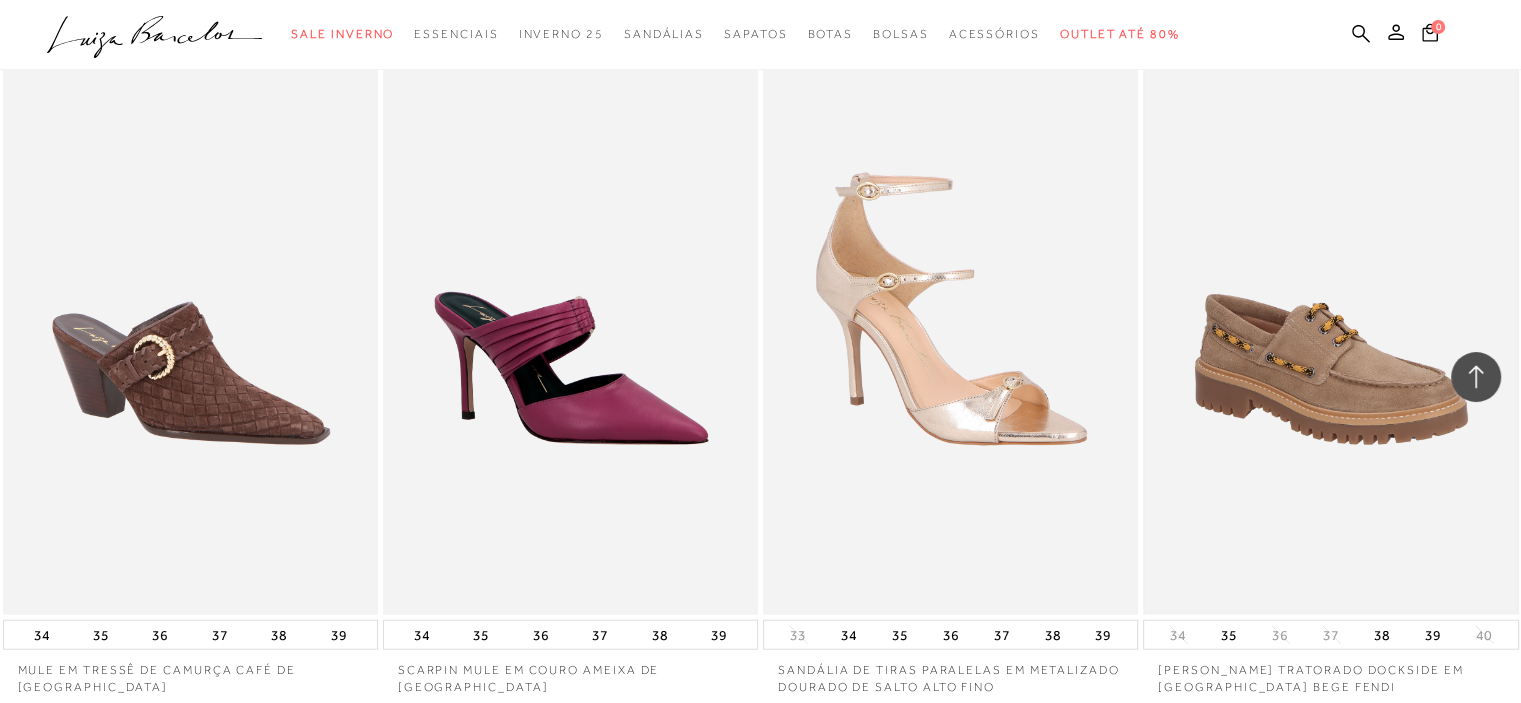 scroll, scrollTop: 12600, scrollLeft: 0, axis: vertical 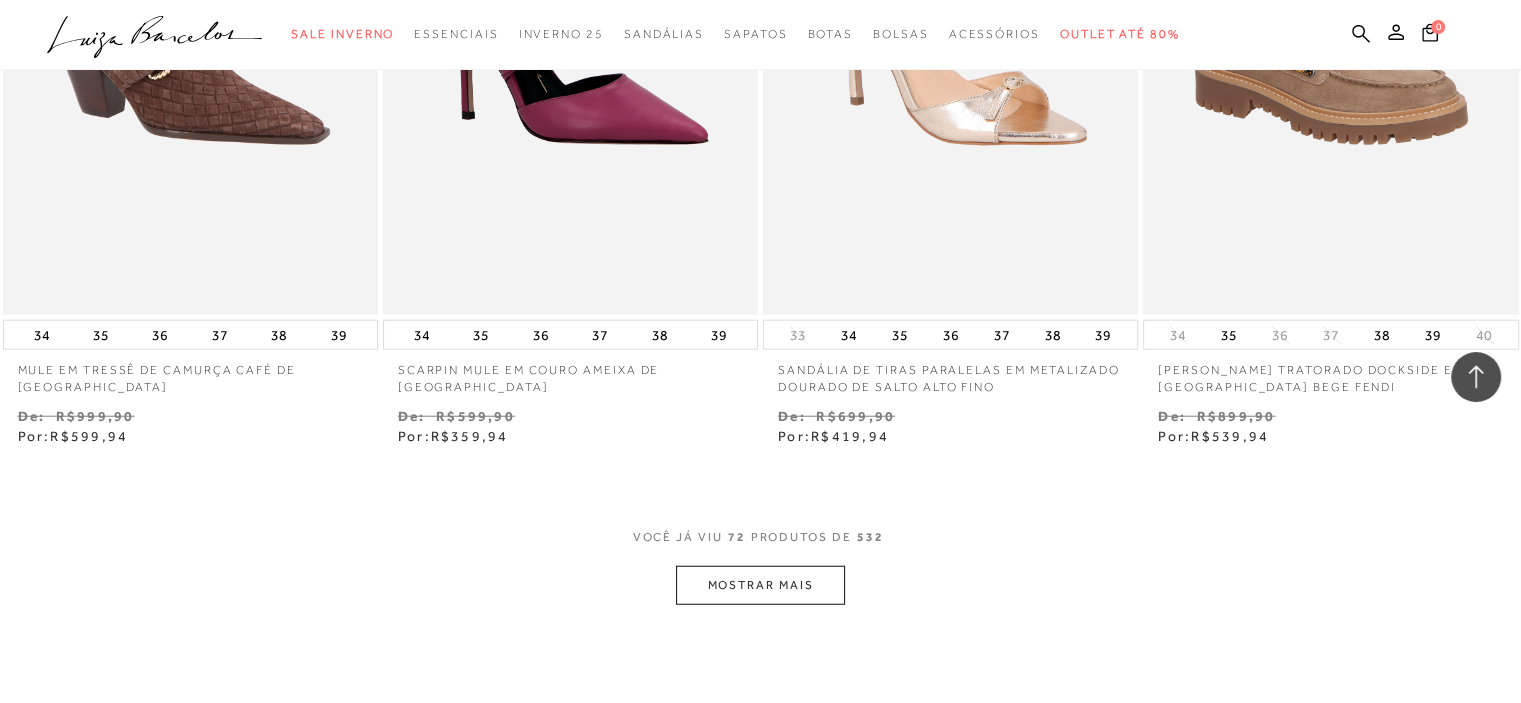 click on "MOSTRAR MAIS" at bounding box center (760, 585) 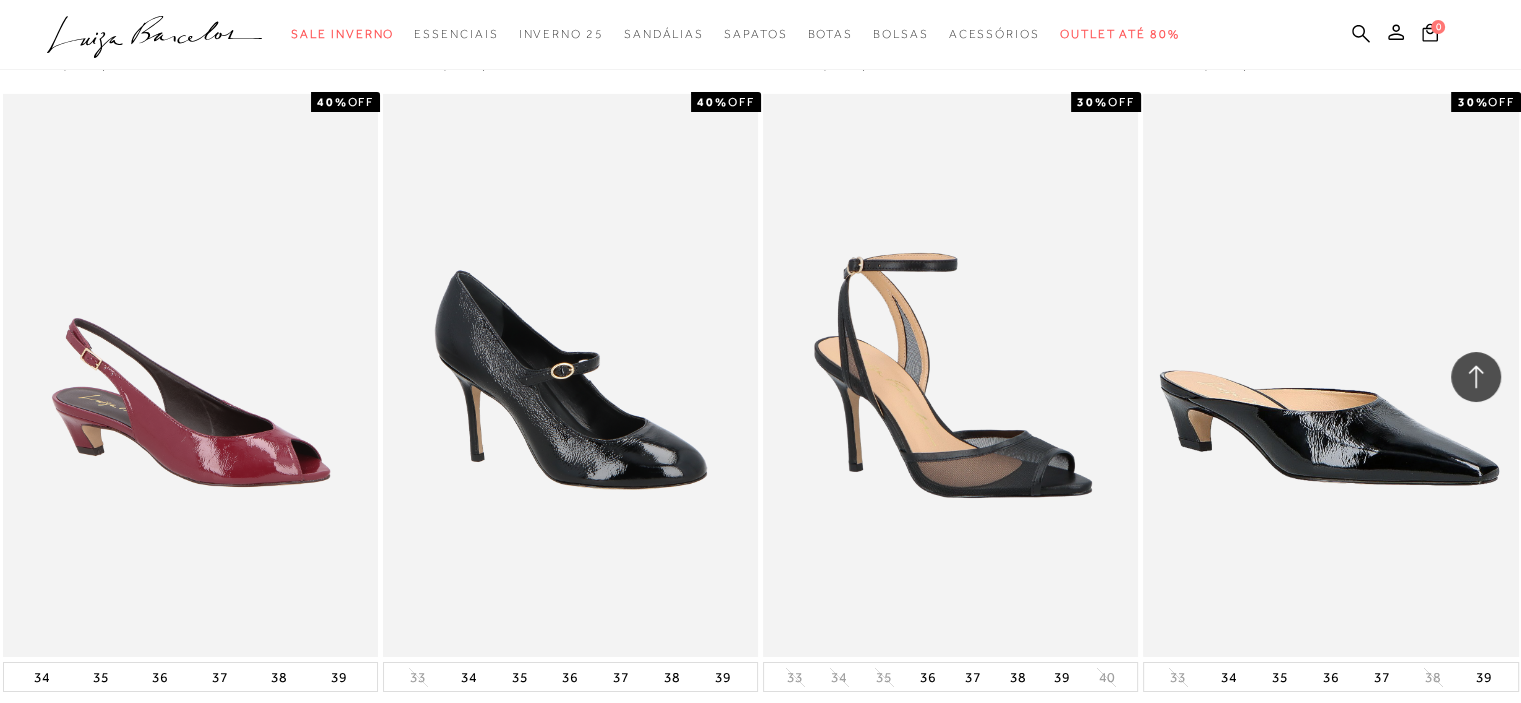 scroll, scrollTop: 14900, scrollLeft: 0, axis: vertical 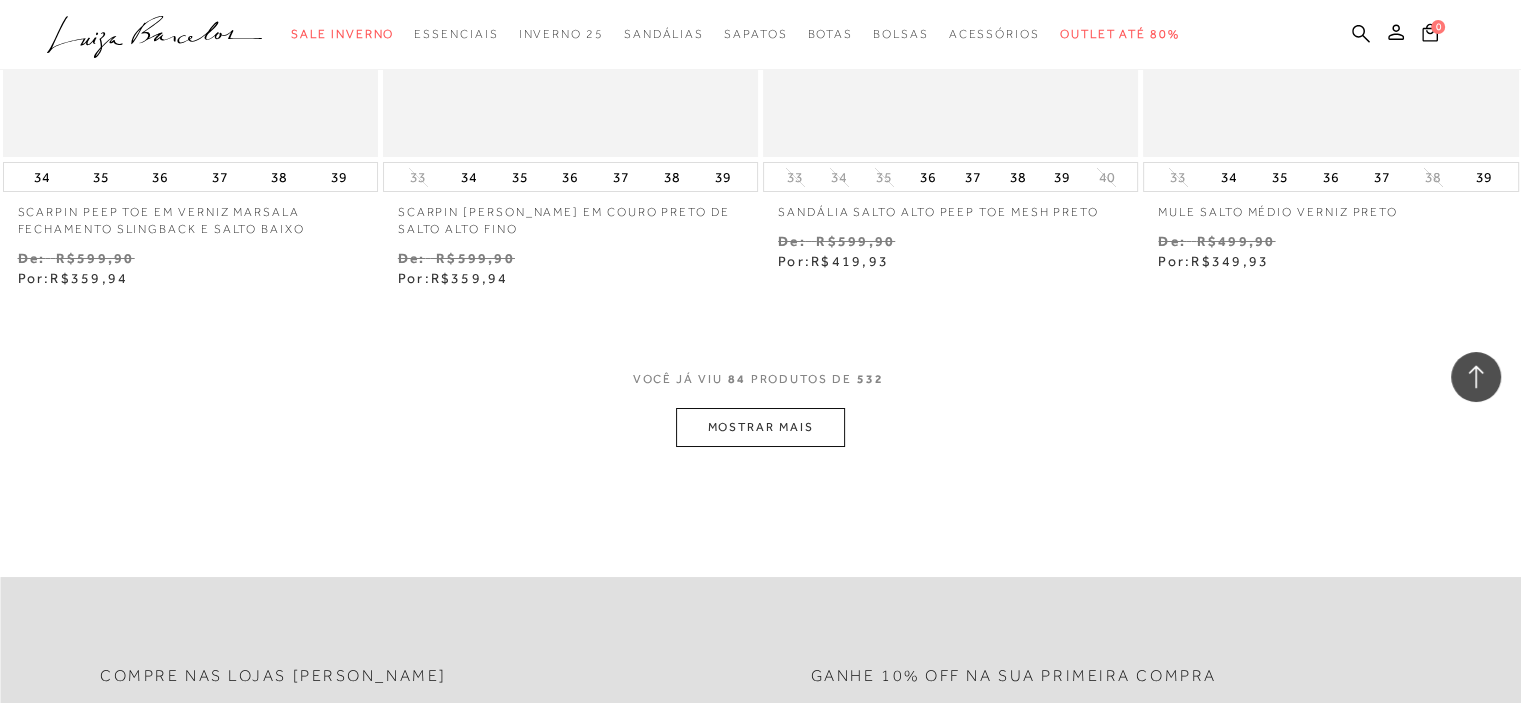 click on "MOSTRAR MAIS" at bounding box center (760, 427) 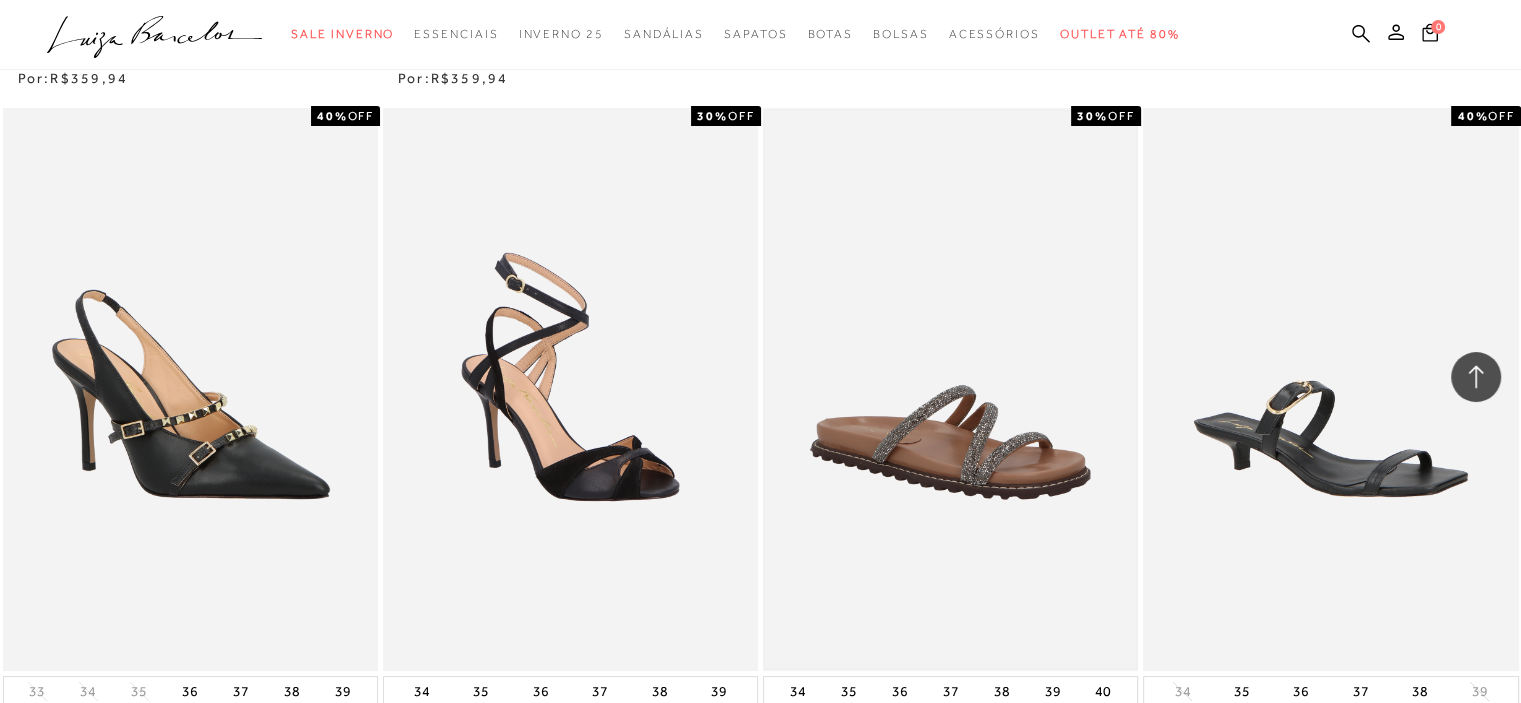 scroll, scrollTop: 14600, scrollLeft: 0, axis: vertical 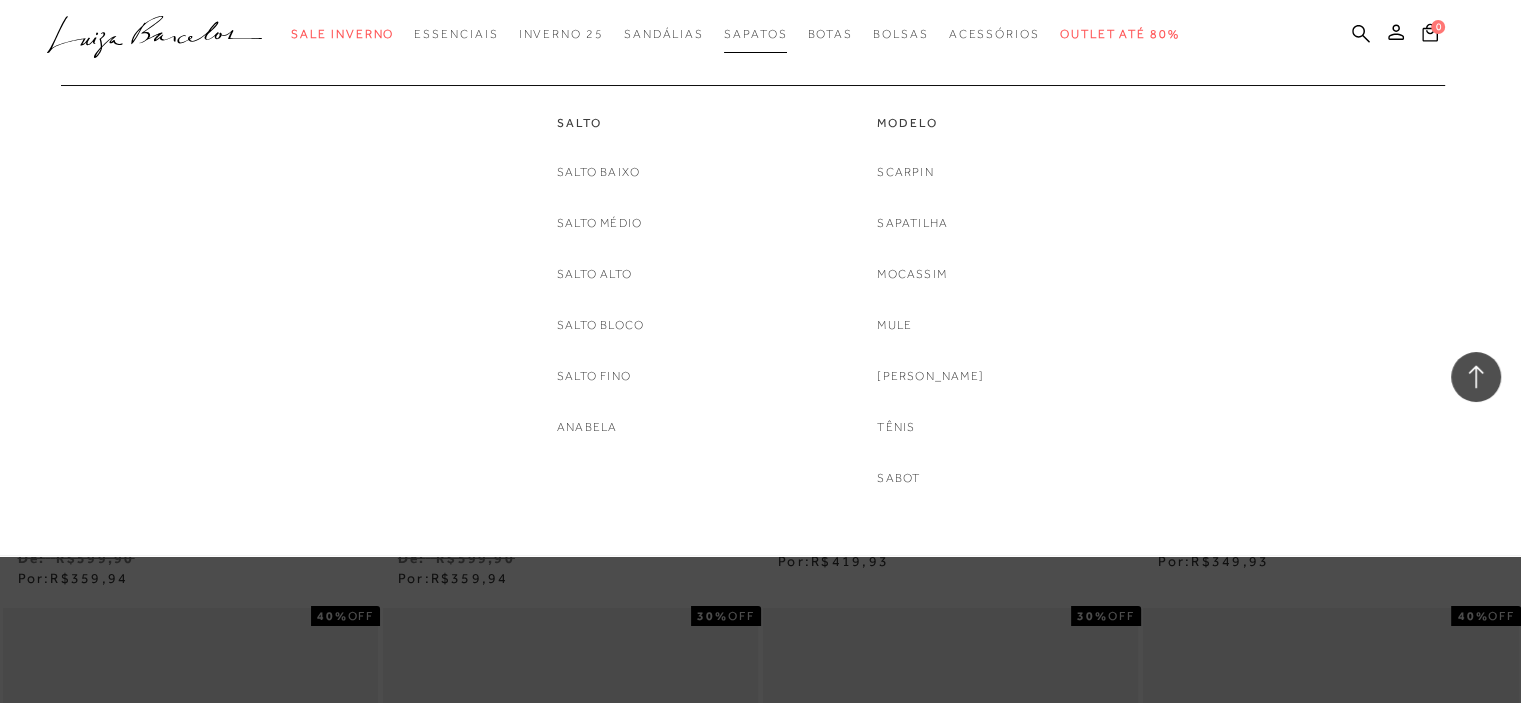 click on "Sapatos" at bounding box center [755, 34] 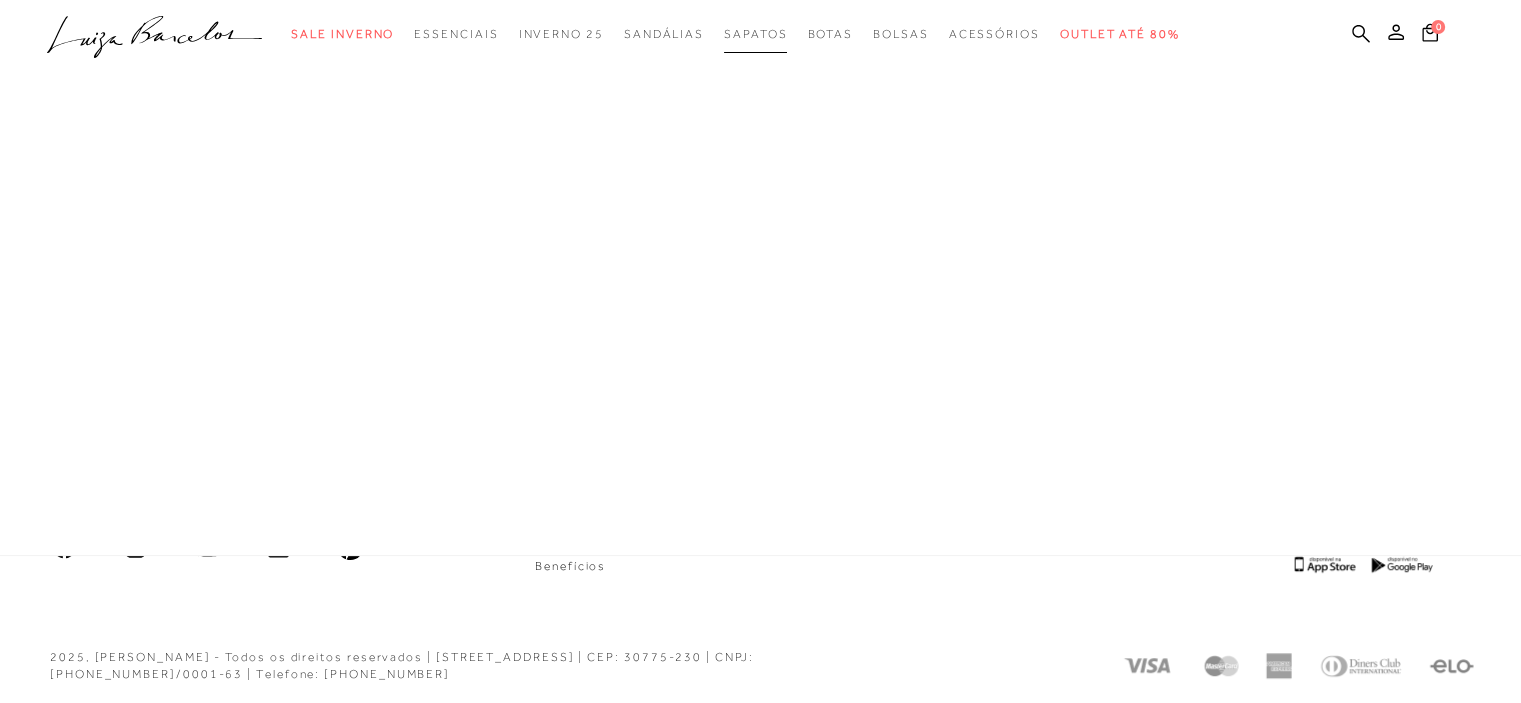 scroll, scrollTop: 0, scrollLeft: 0, axis: both 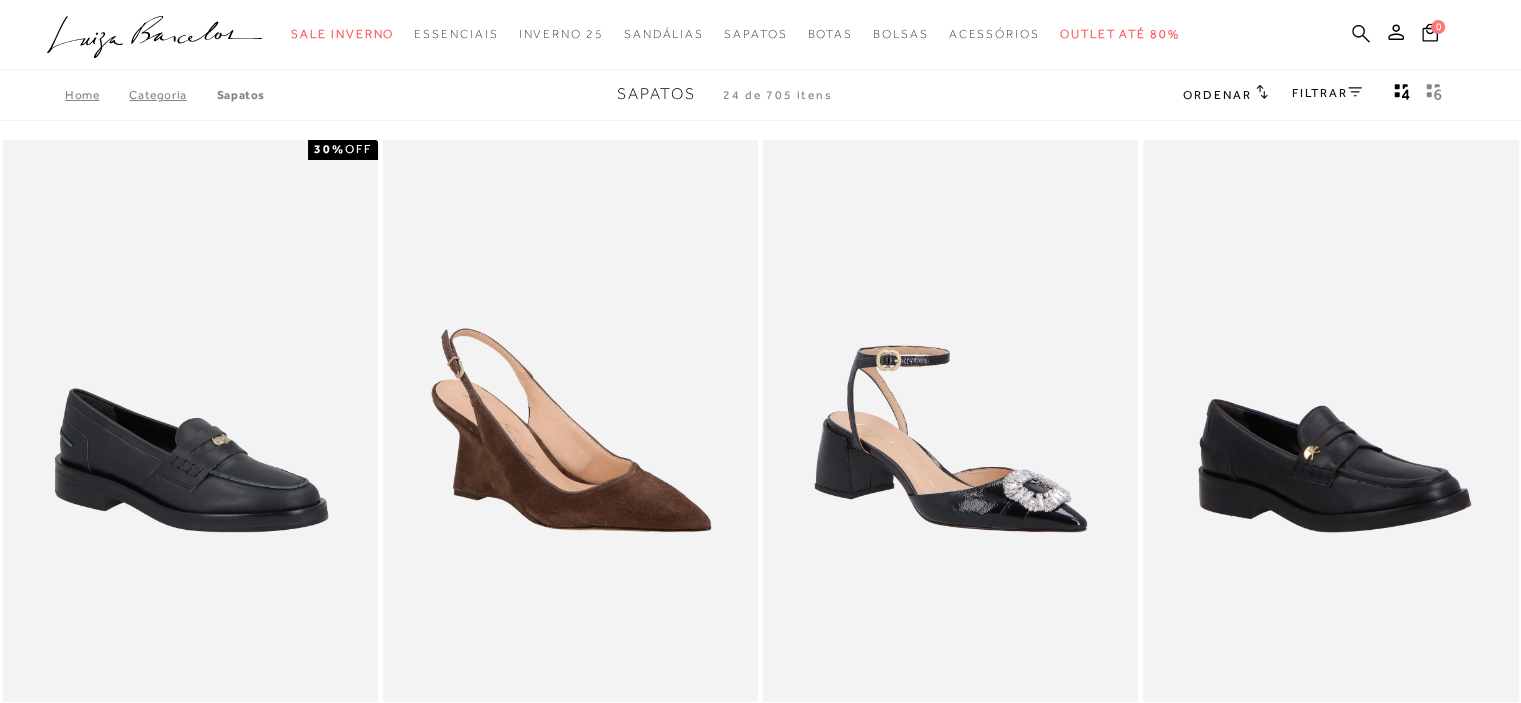click 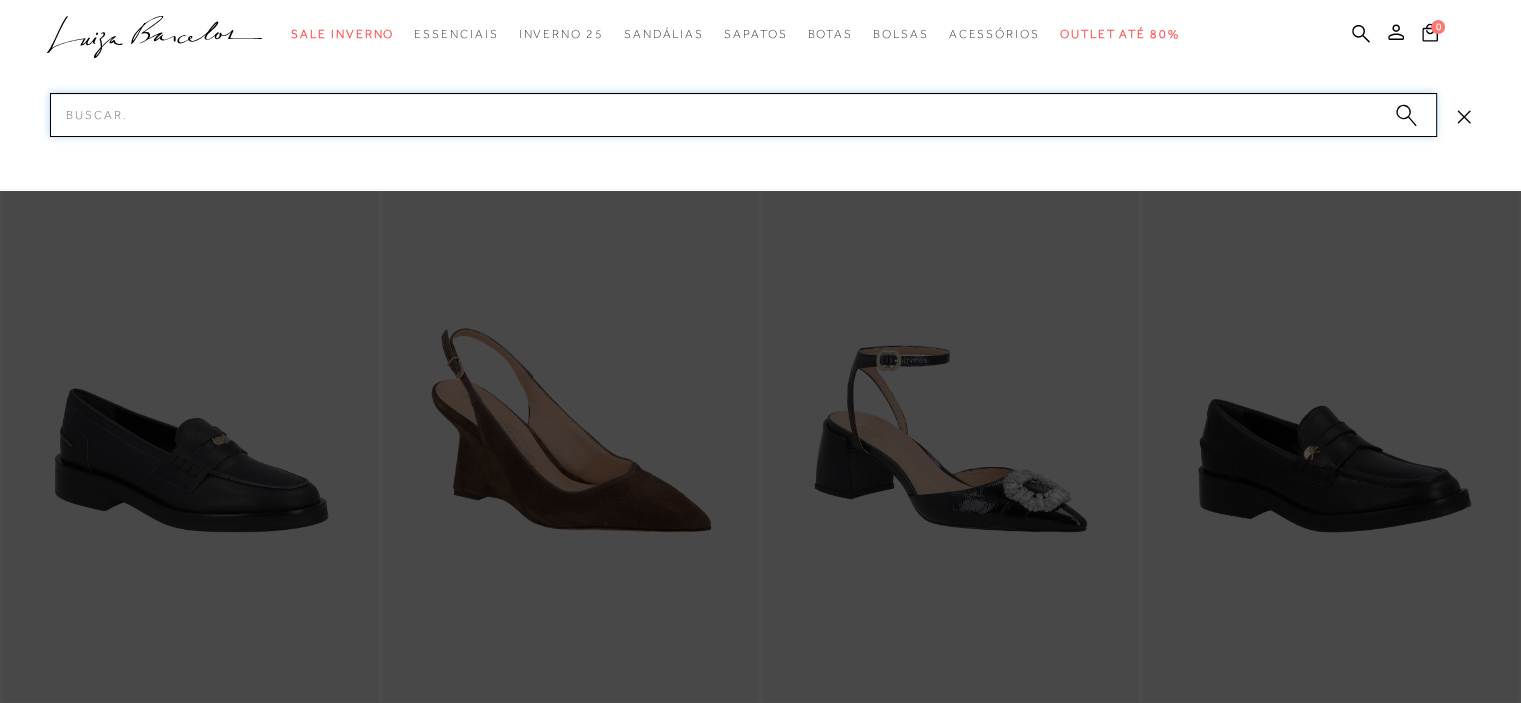 click on "Pesquisar" at bounding box center [743, 115] 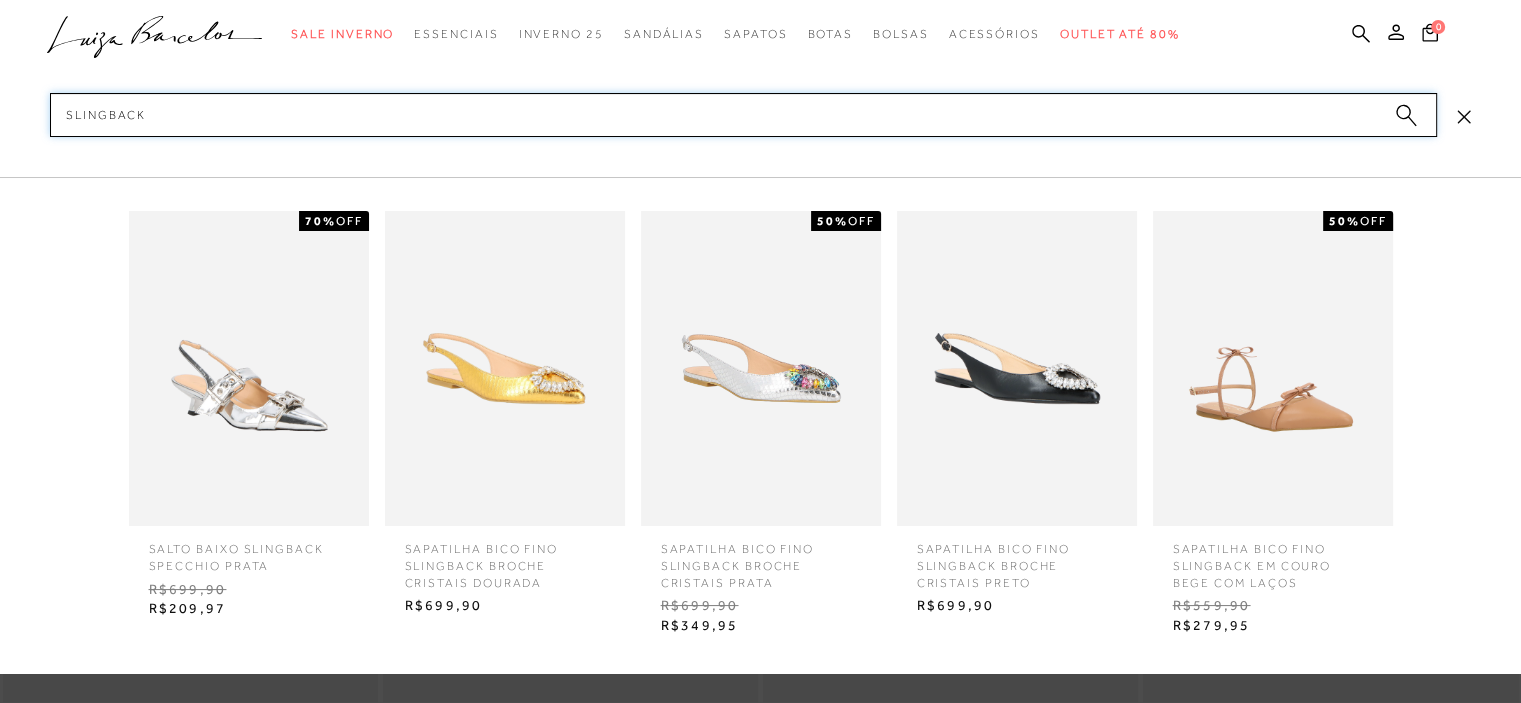 type on "slingback" 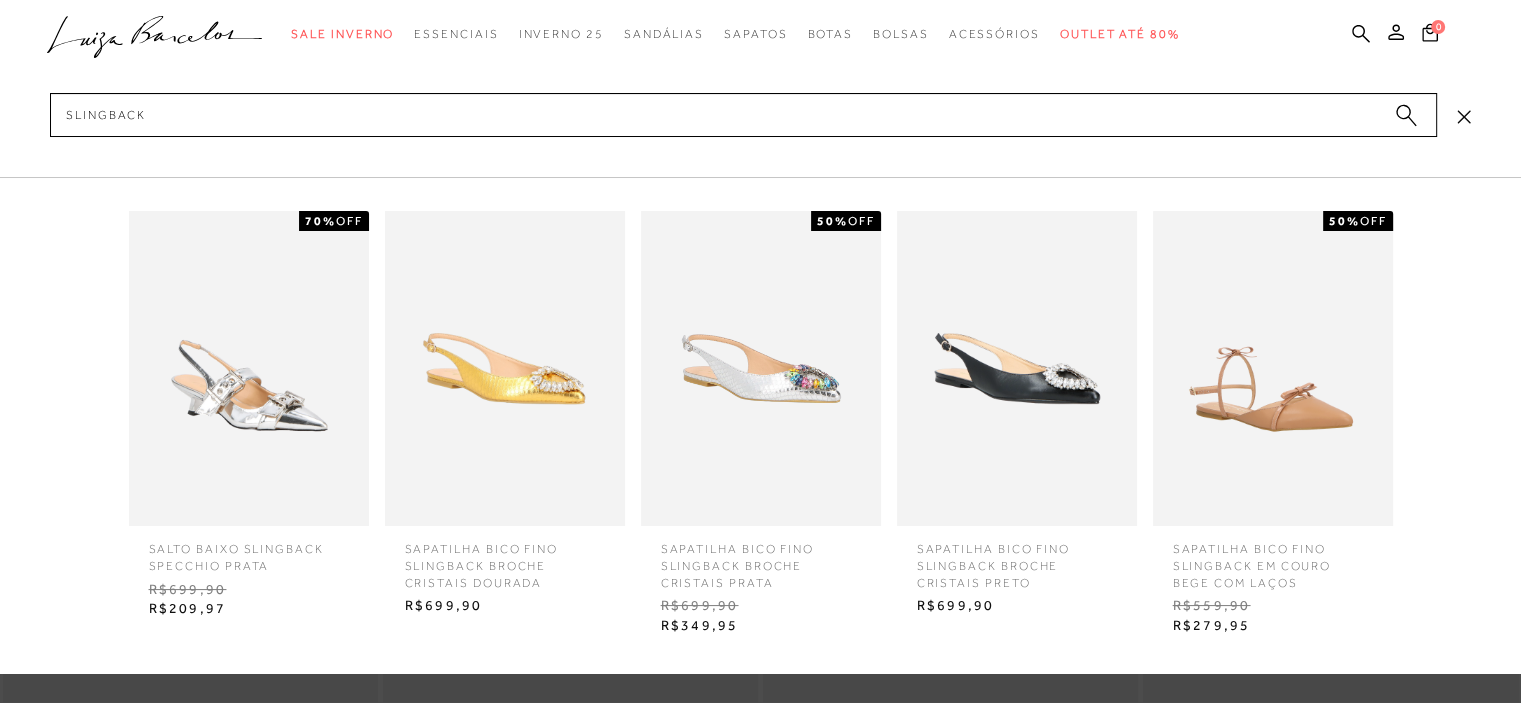 click 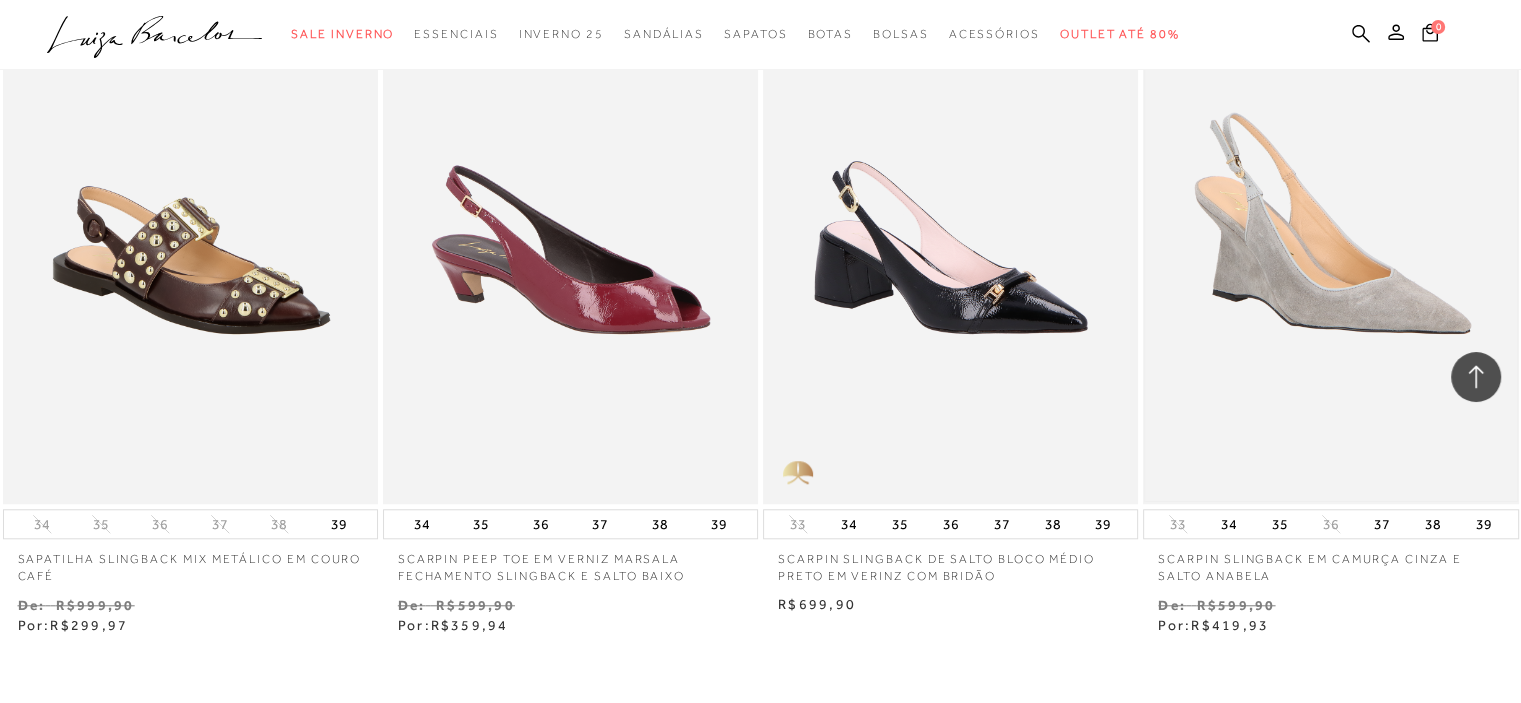 scroll, scrollTop: 2100, scrollLeft: 0, axis: vertical 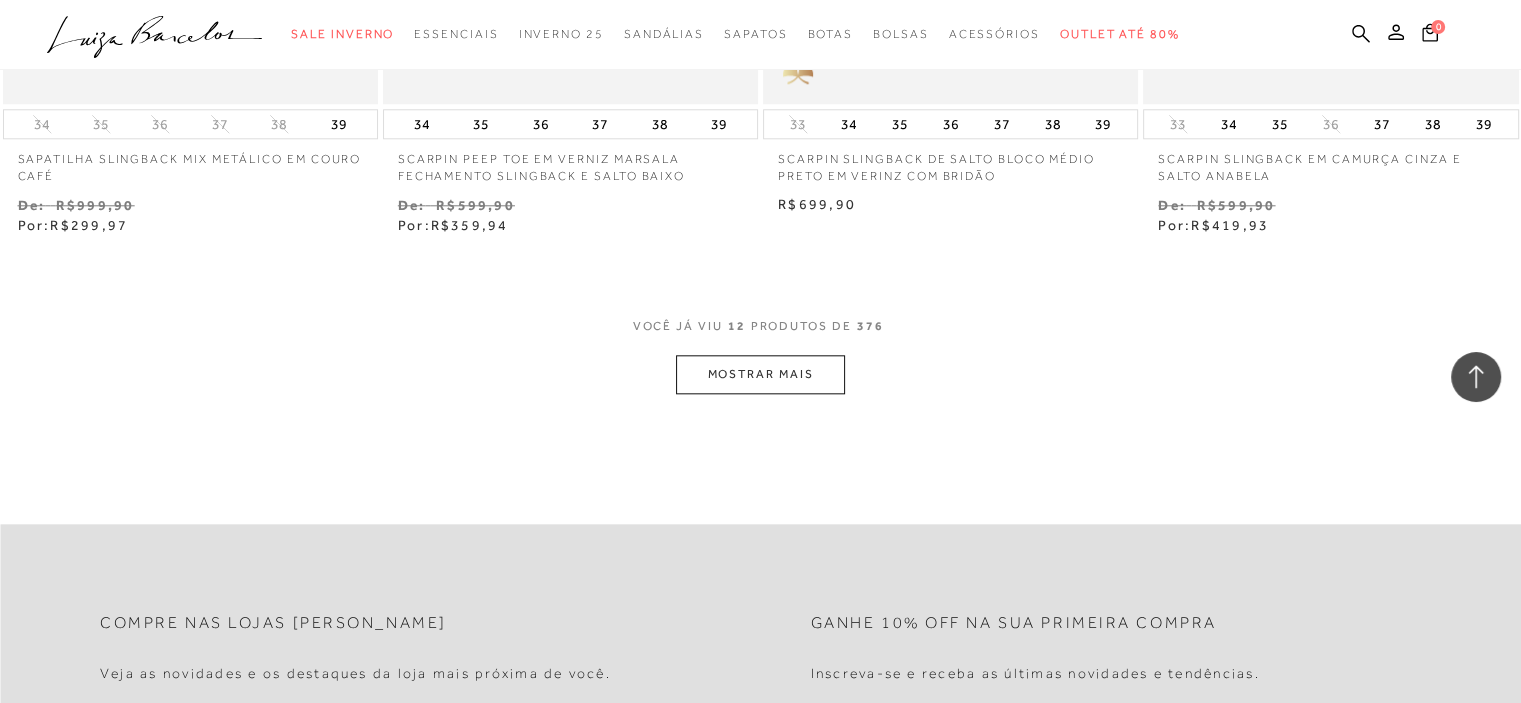 click on "MOSTRAR MAIS" at bounding box center [760, 374] 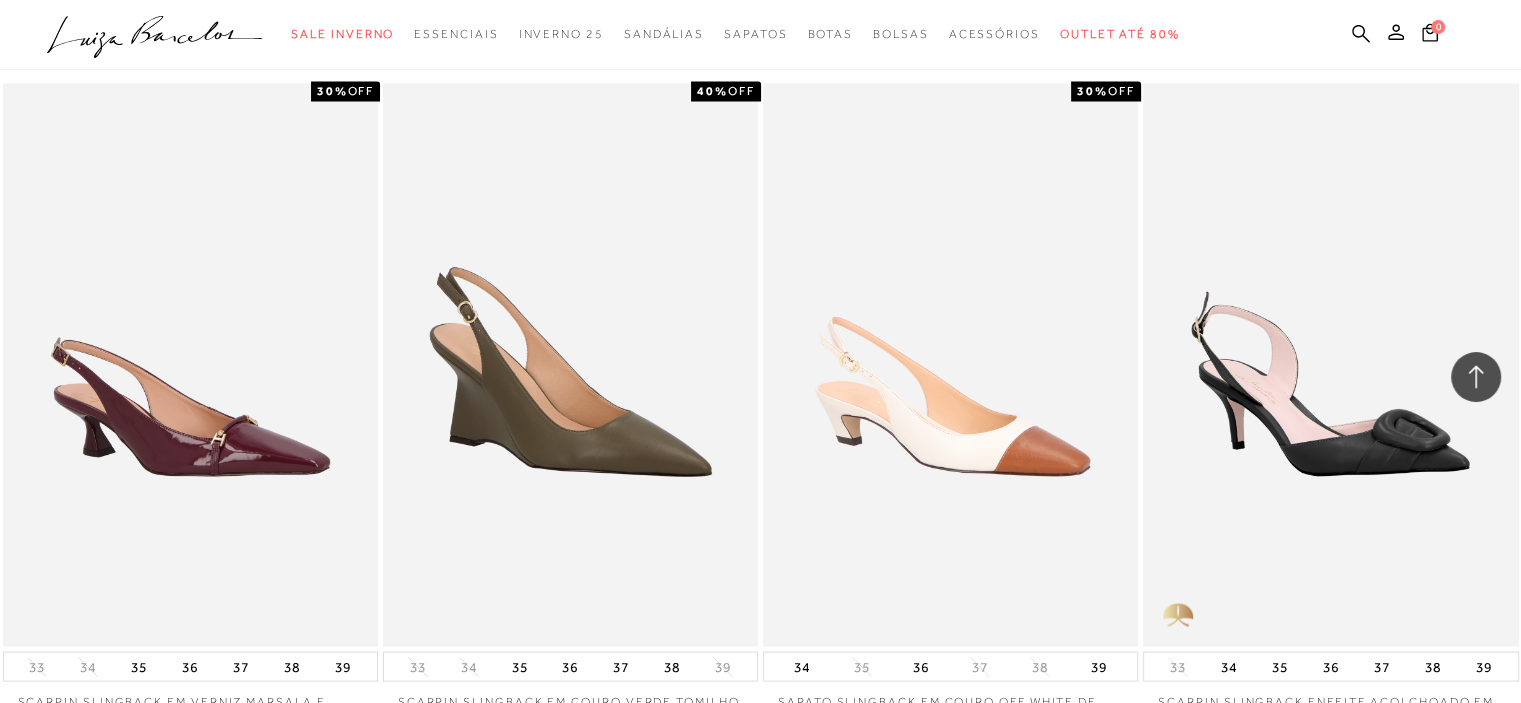 scroll, scrollTop: 3900, scrollLeft: 0, axis: vertical 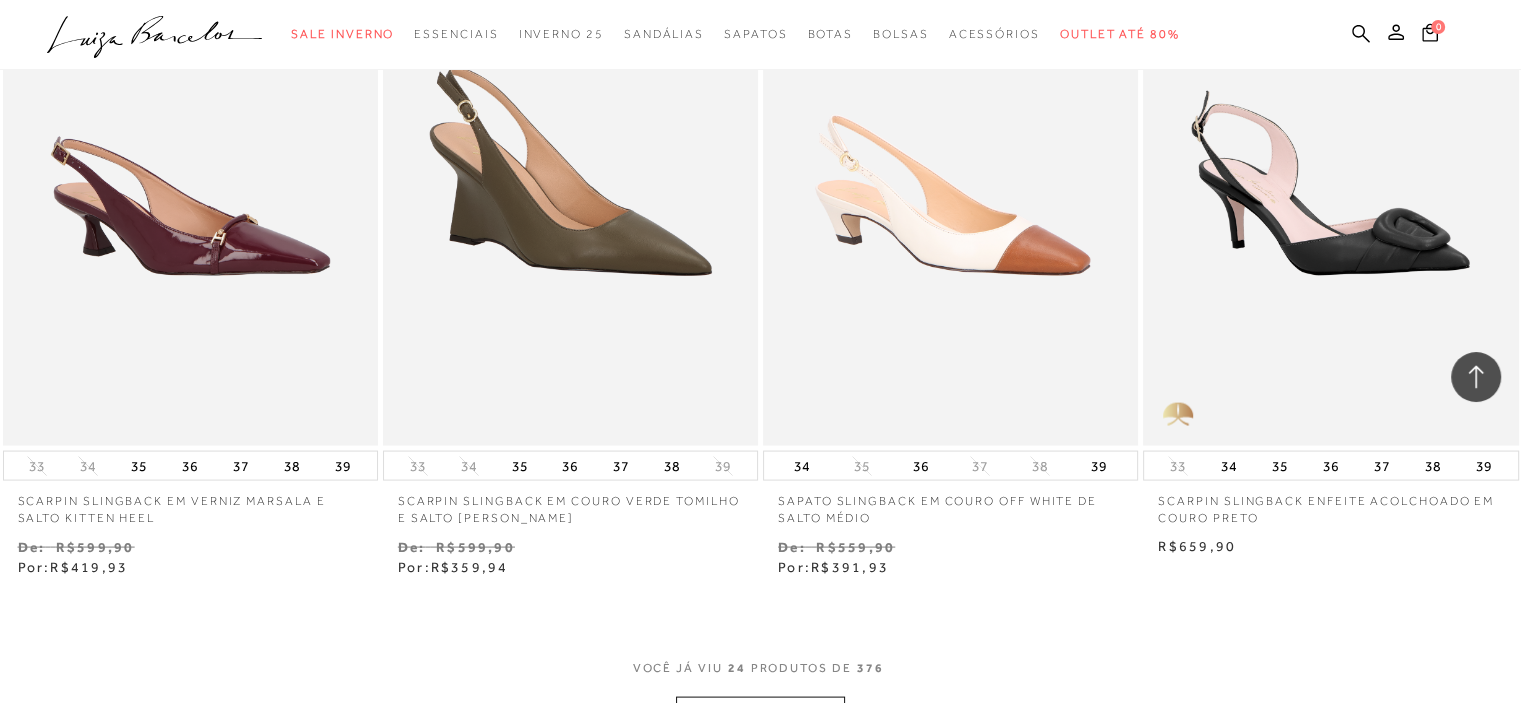click on "MOSTRAR MAIS" at bounding box center (760, 716) 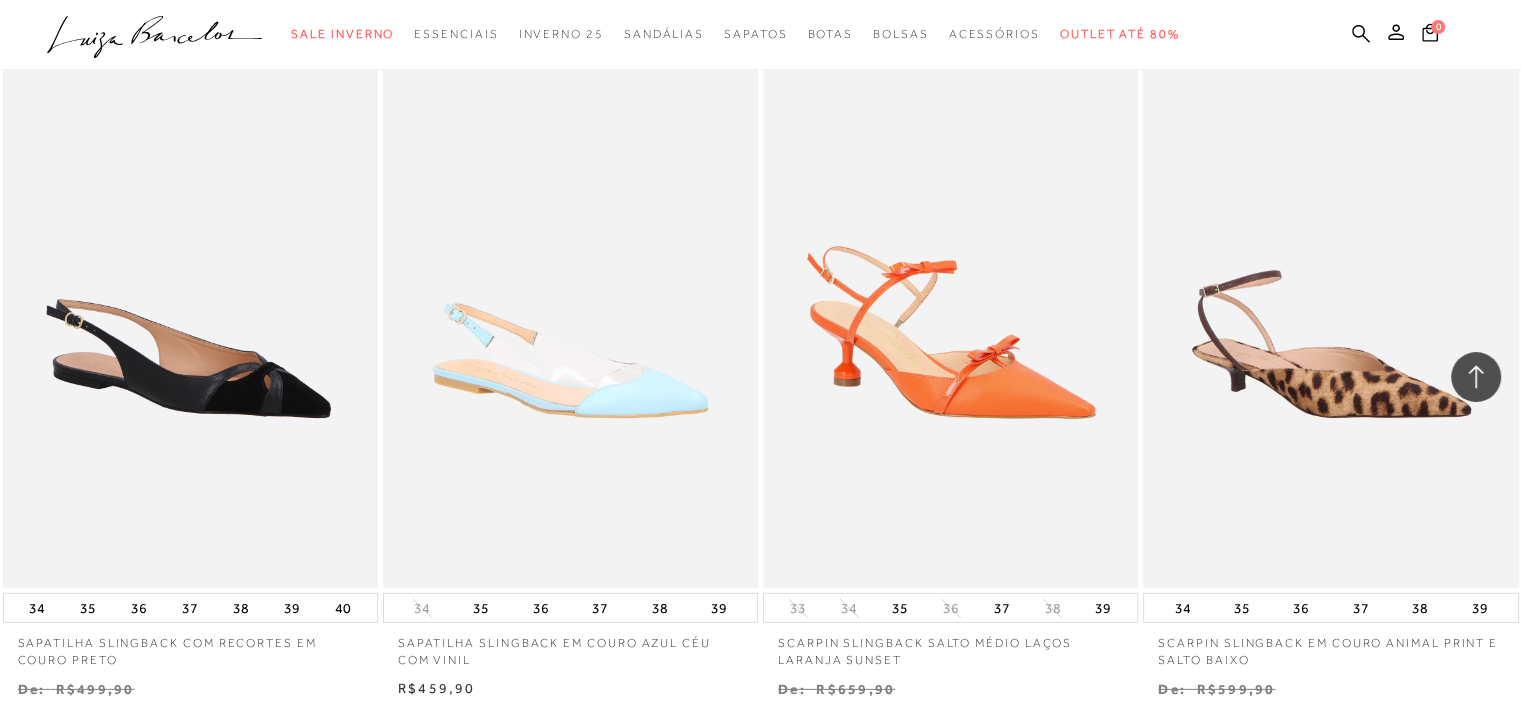 scroll, scrollTop: 6100, scrollLeft: 0, axis: vertical 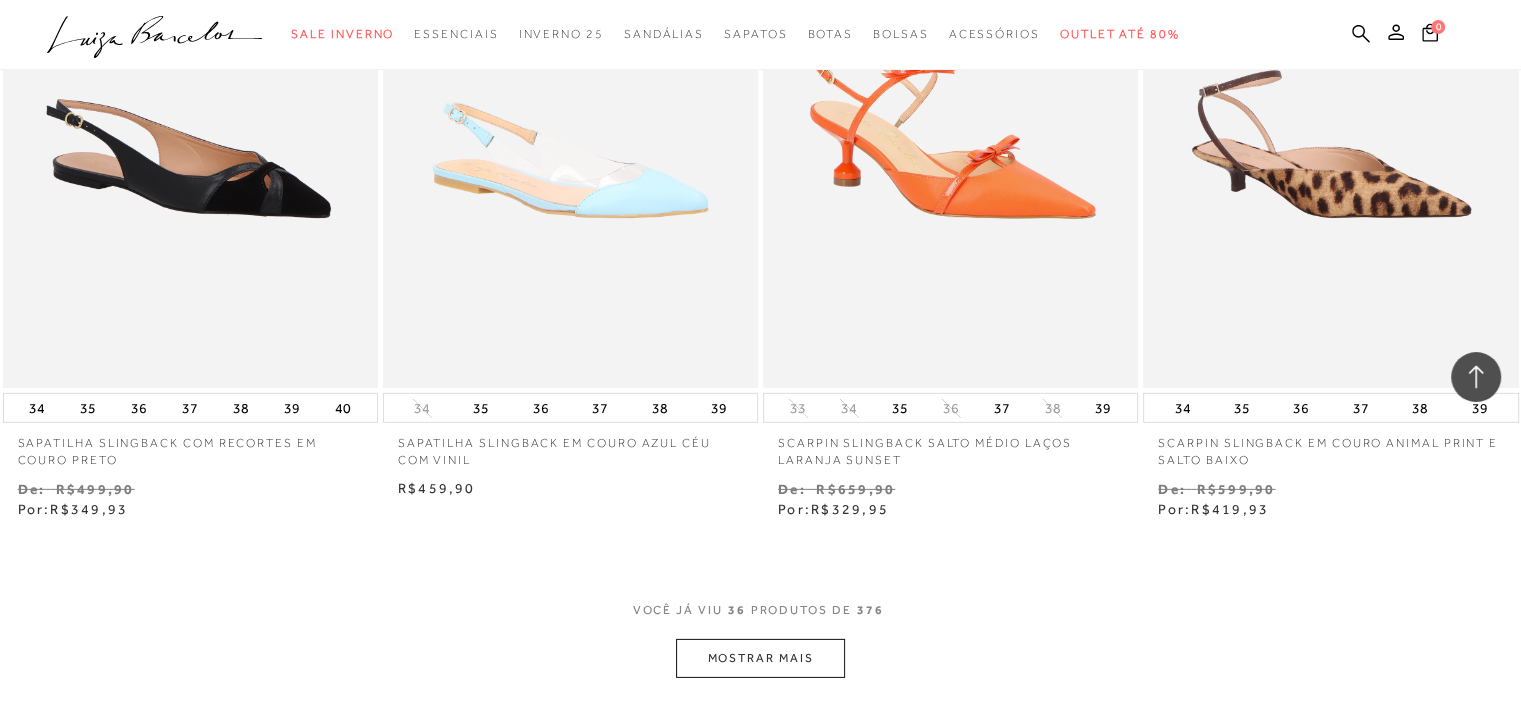 click on "MOSTRAR MAIS" at bounding box center (760, 658) 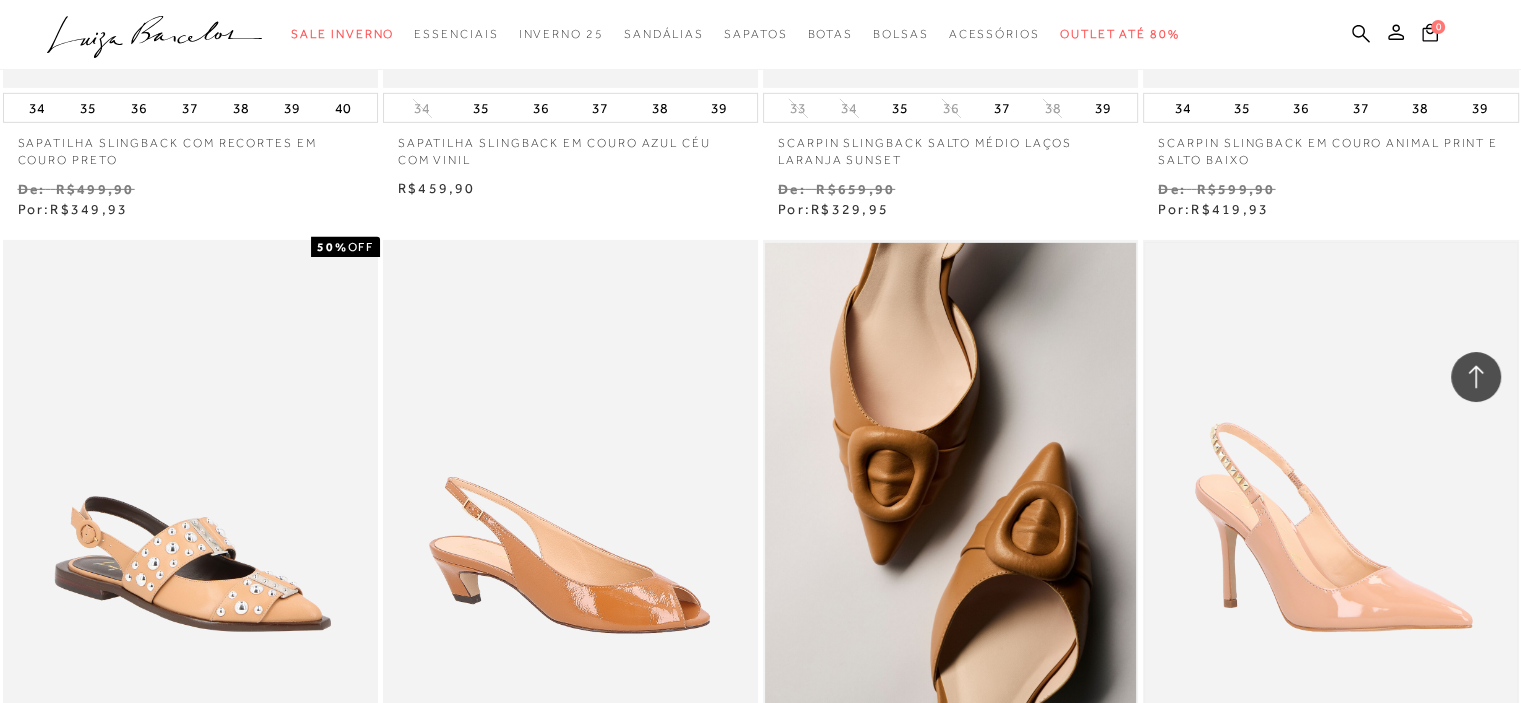 scroll, scrollTop: 6500, scrollLeft: 0, axis: vertical 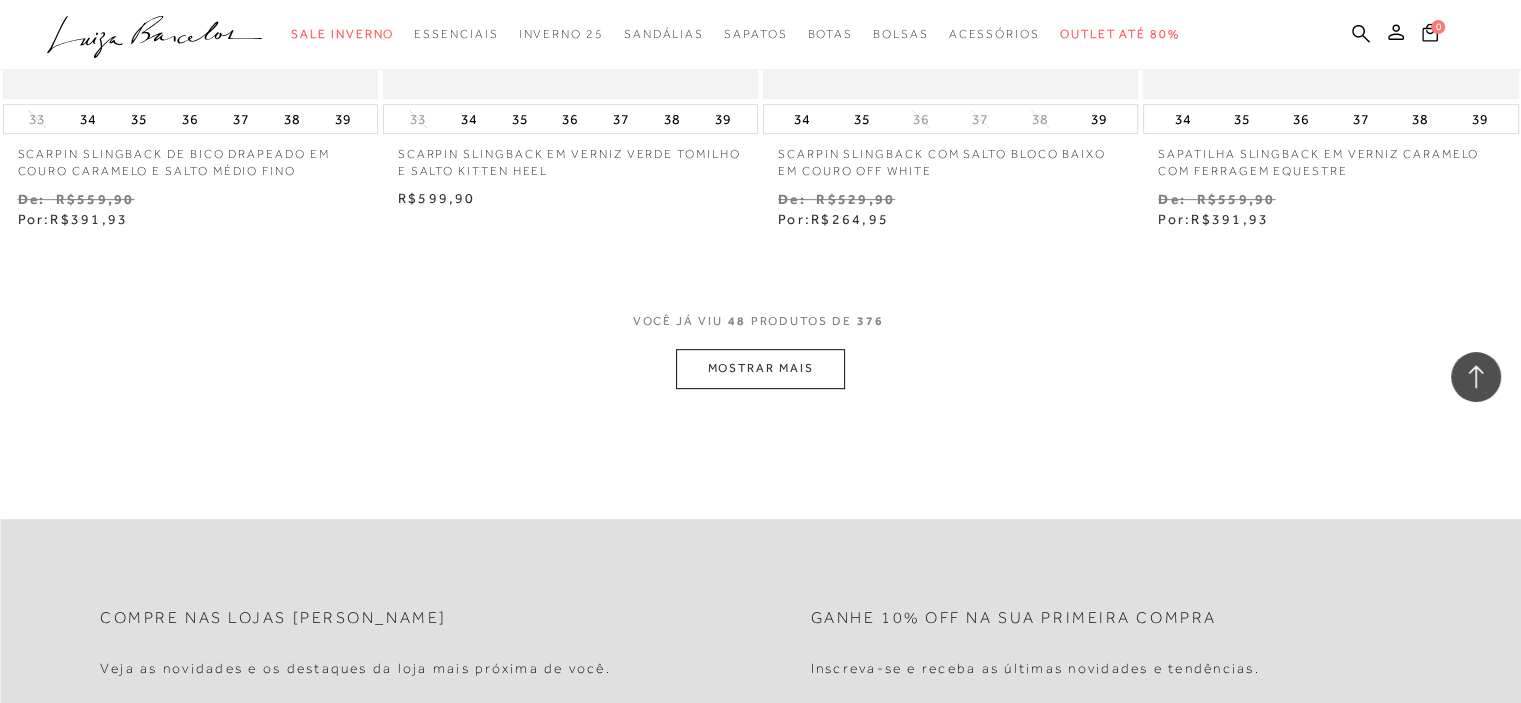 click on "MOSTRAR MAIS" at bounding box center (760, 368) 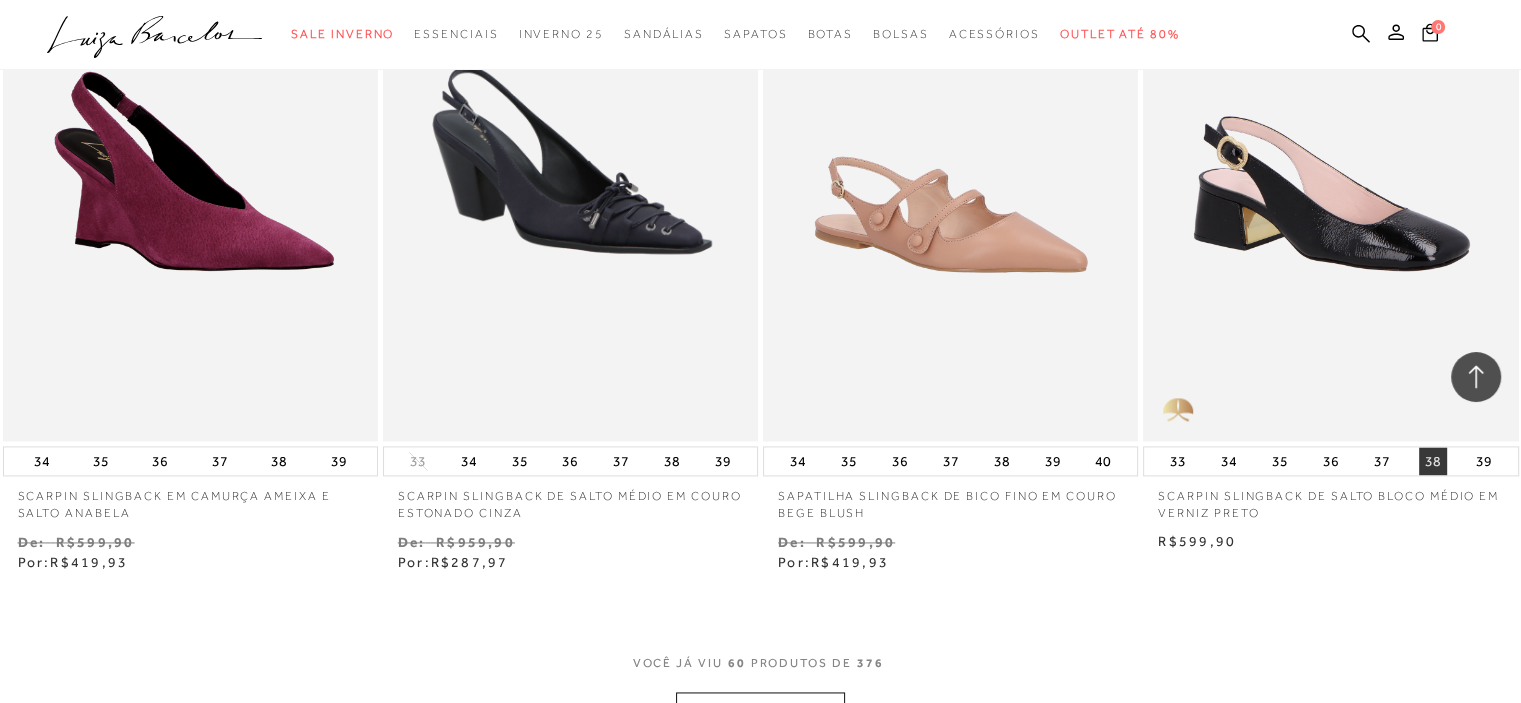 scroll, scrollTop: 10515, scrollLeft: 0, axis: vertical 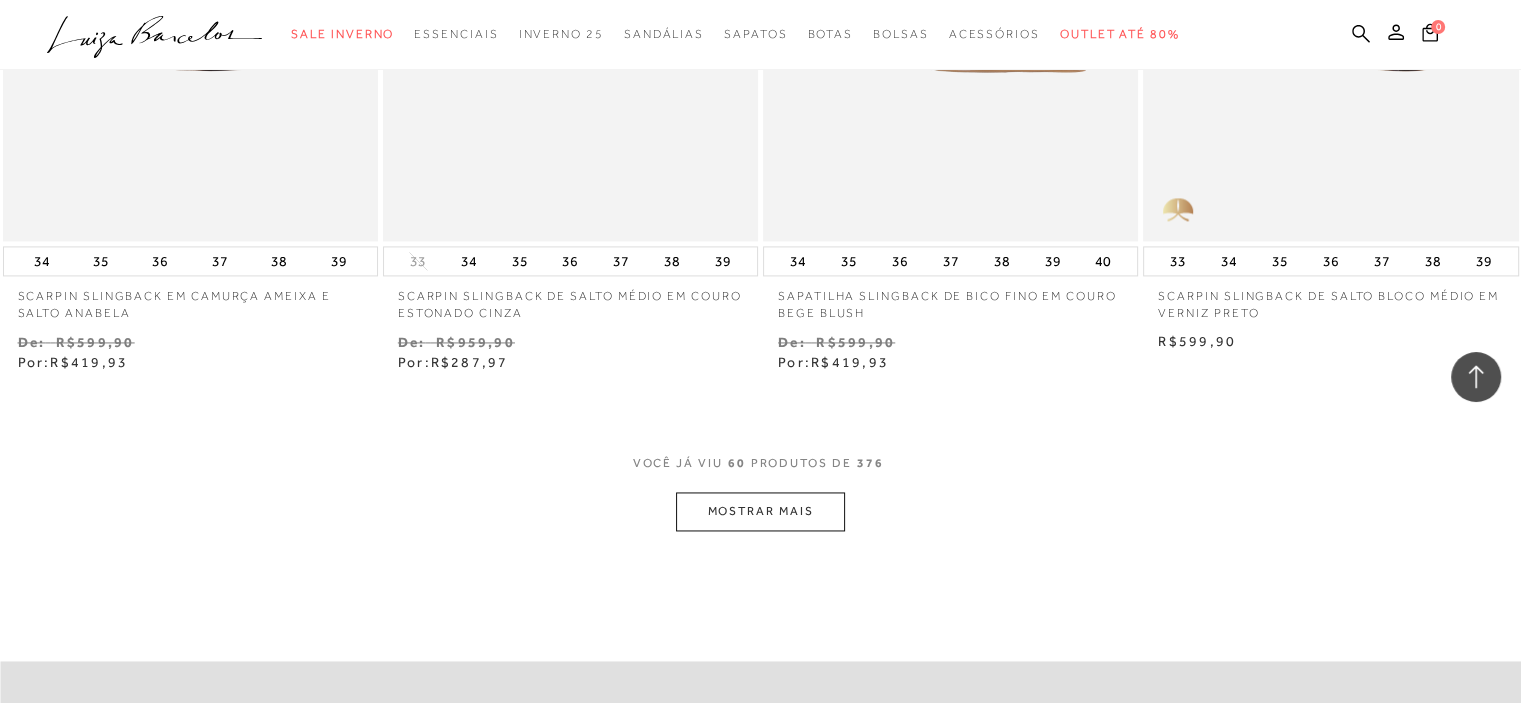 click on "MOSTRAR MAIS" at bounding box center [760, 511] 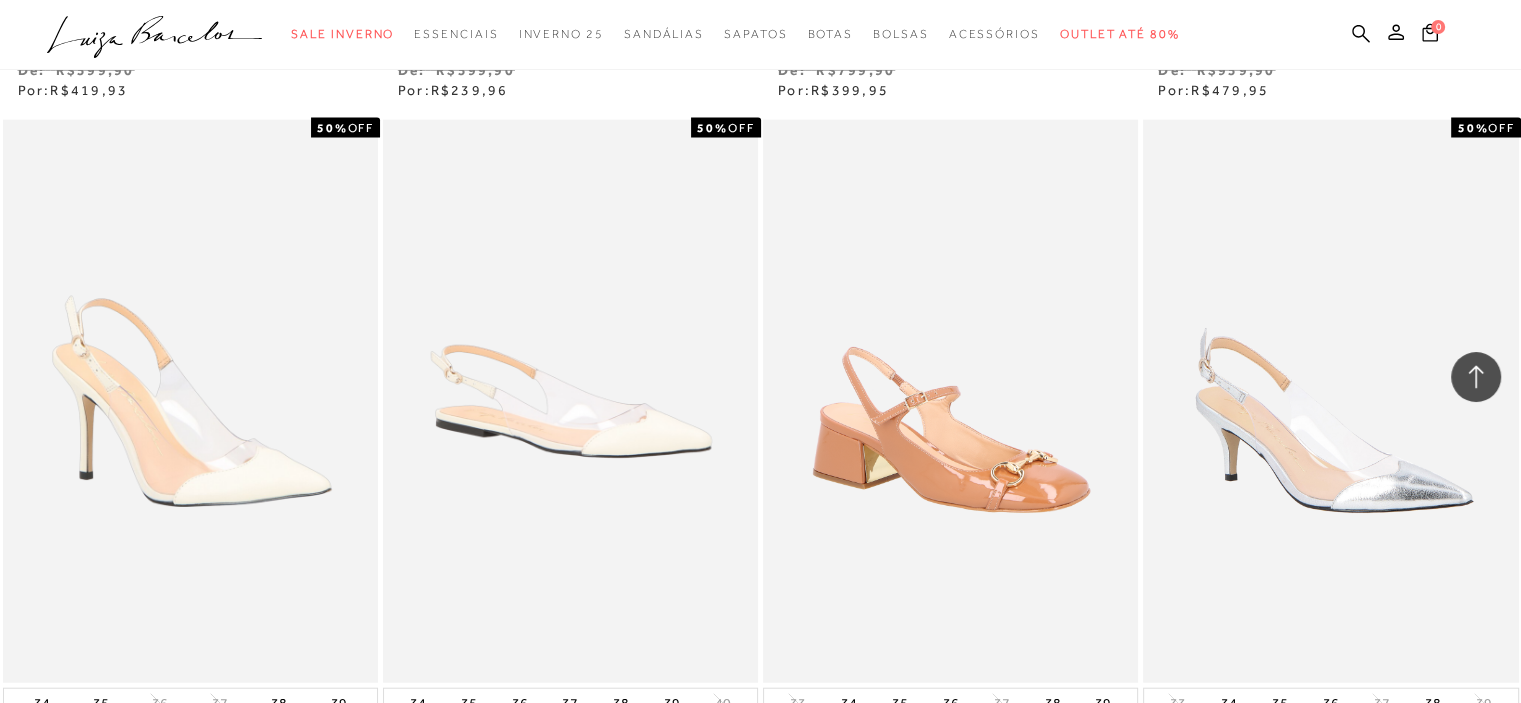 scroll, scrollTop: 12515, scrollLeft: 0, axis: vertical 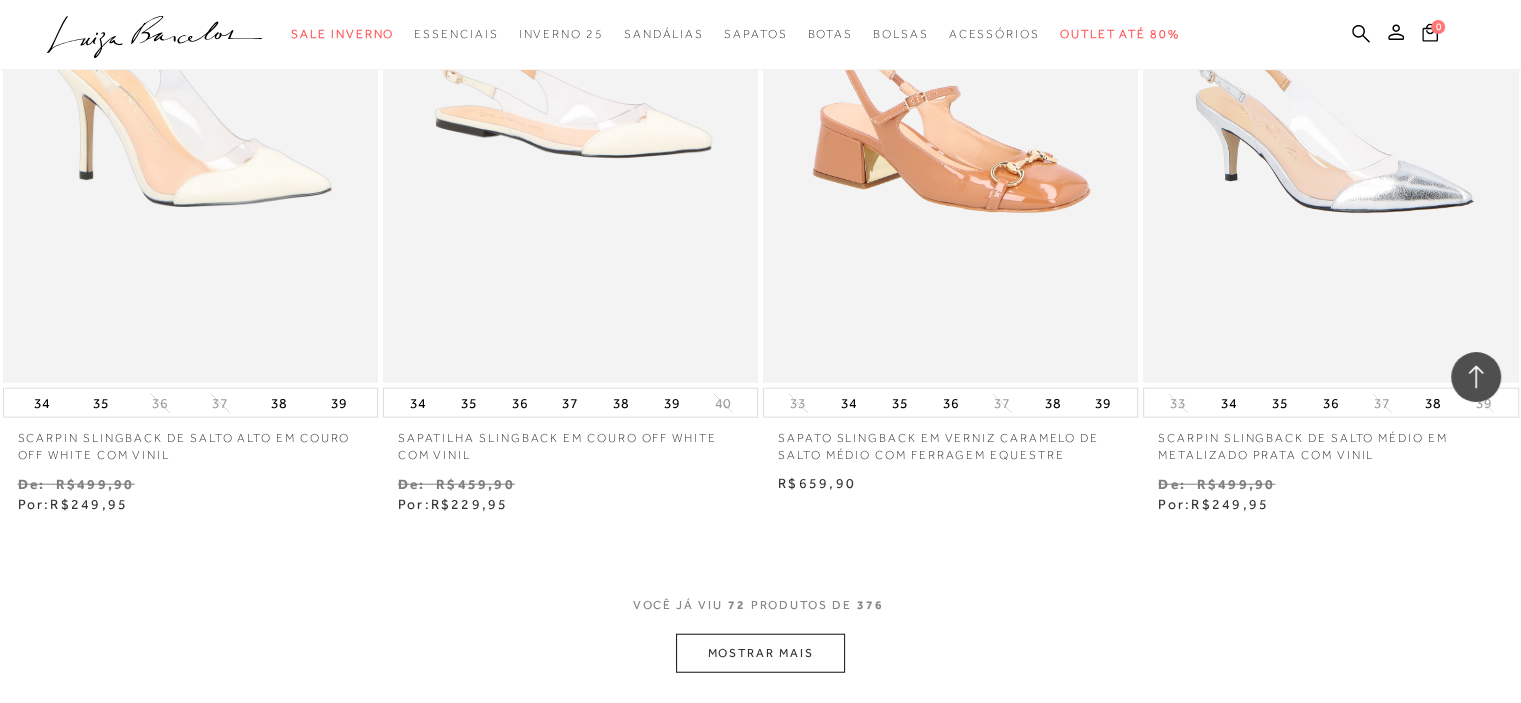 click on "MOSTRAR MAIS" at bounding box center [760, 653] 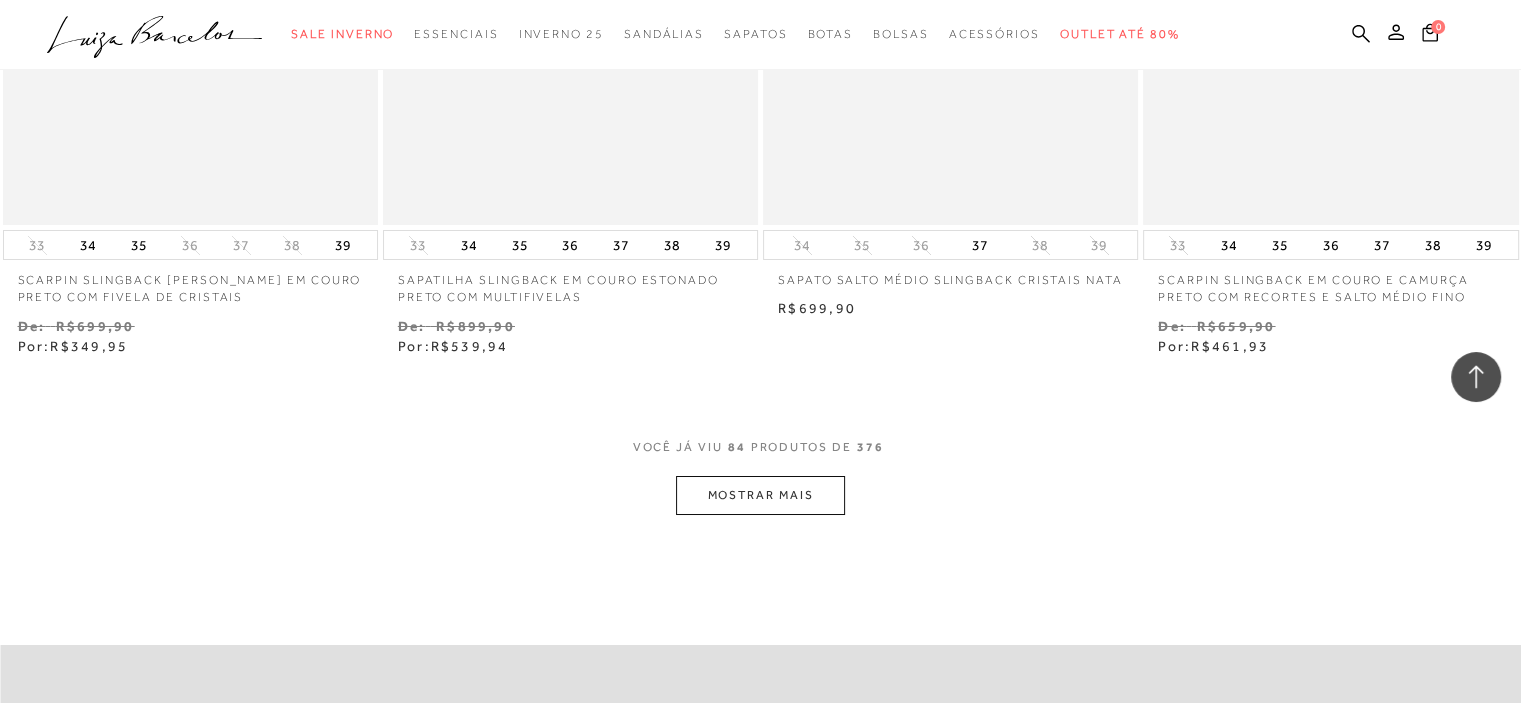 scroll, scrollTop: 14615, scrollLeft: 0, axis: vertical 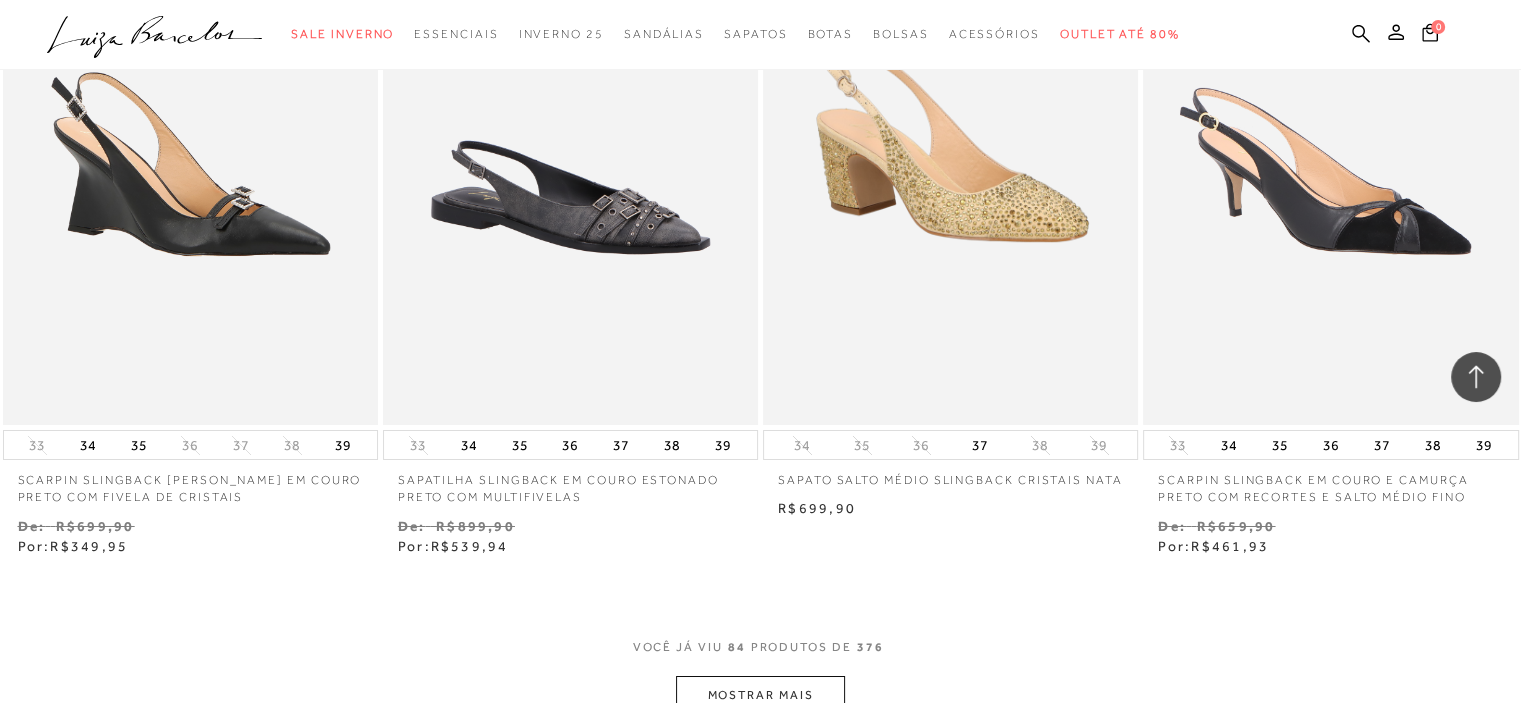 click on "MOSTRAR MAIS" at bounding box center [760, 695] 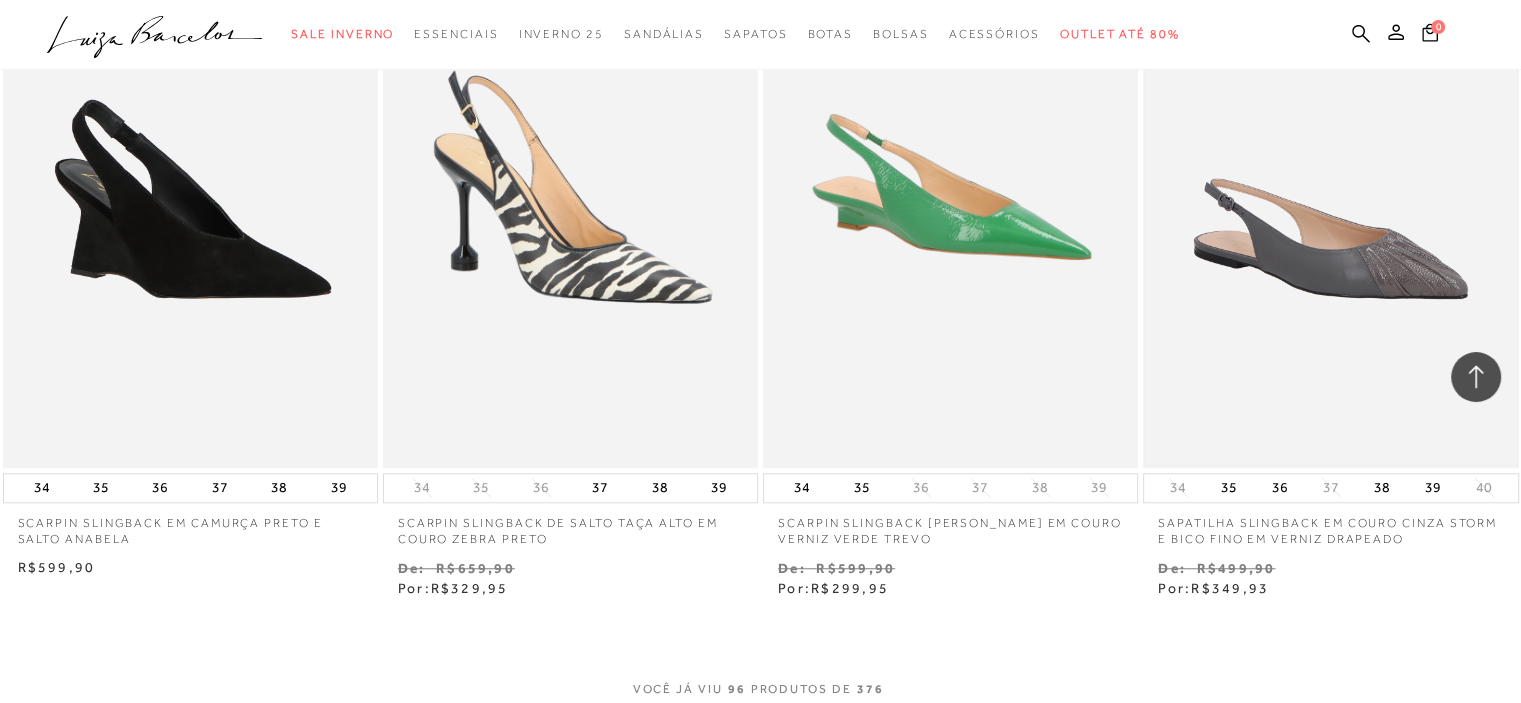 scroll, scrollTop: 16915, scrollLeft: 0, axis: vertical 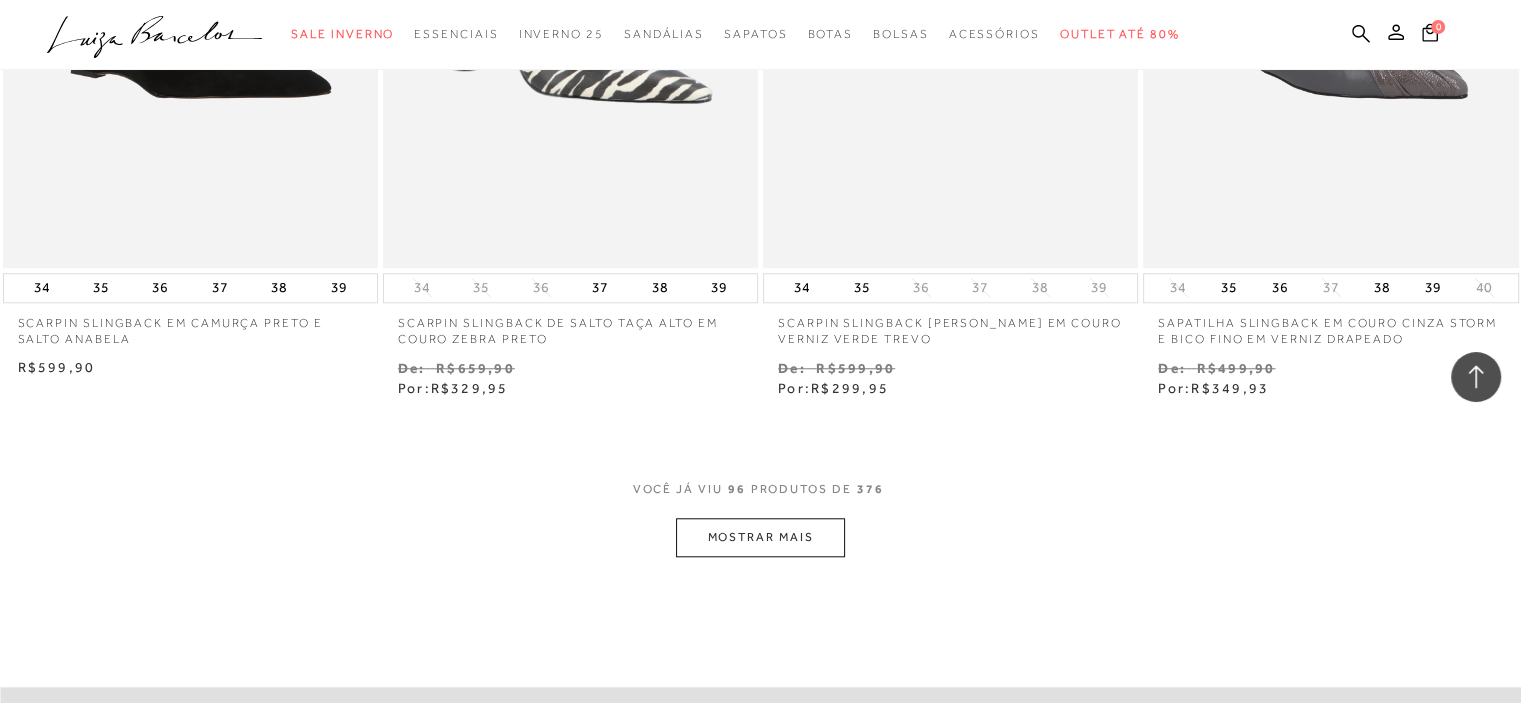 click on "MOSTRAR MAIS" at bounding box center [760, 537] 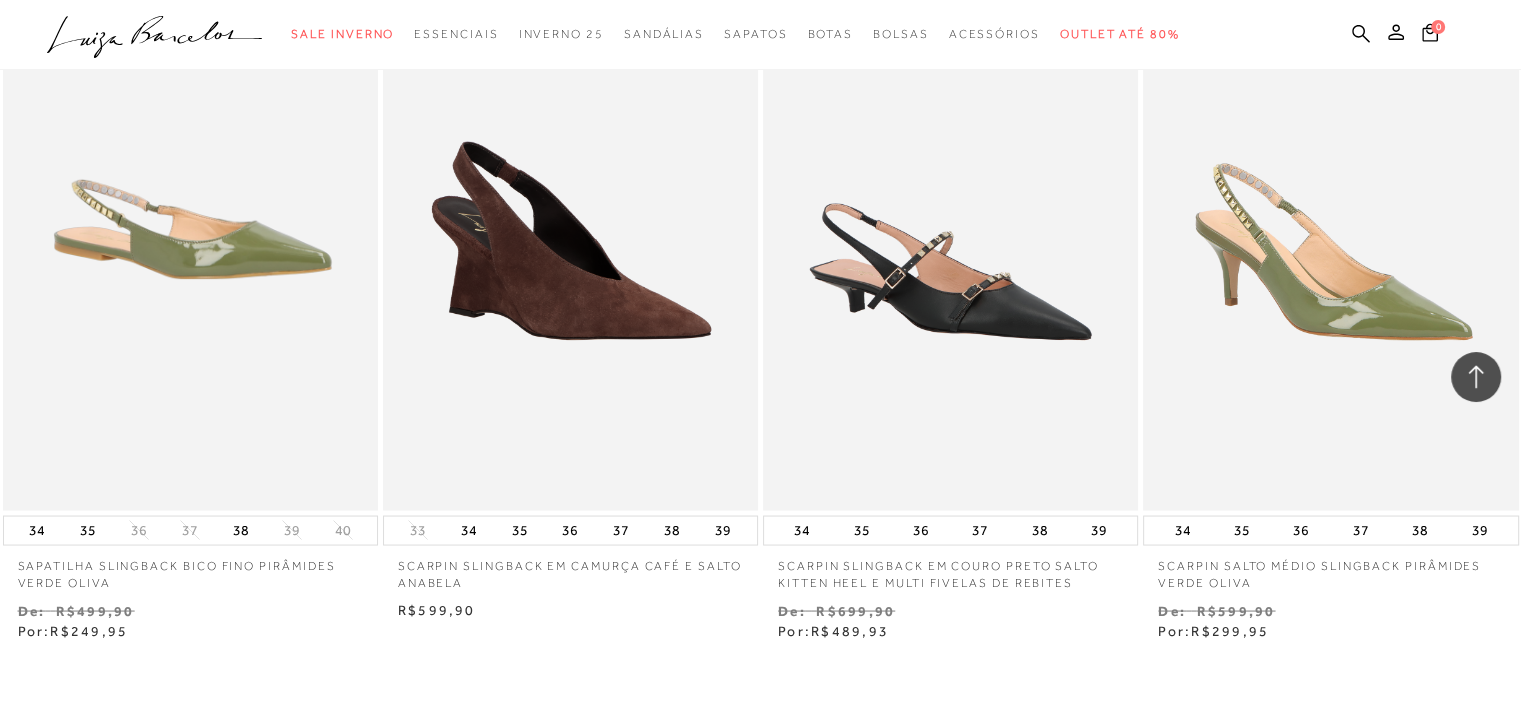 scroll, scrollTop: 19115, scrollLeft: 0, axis: vertical 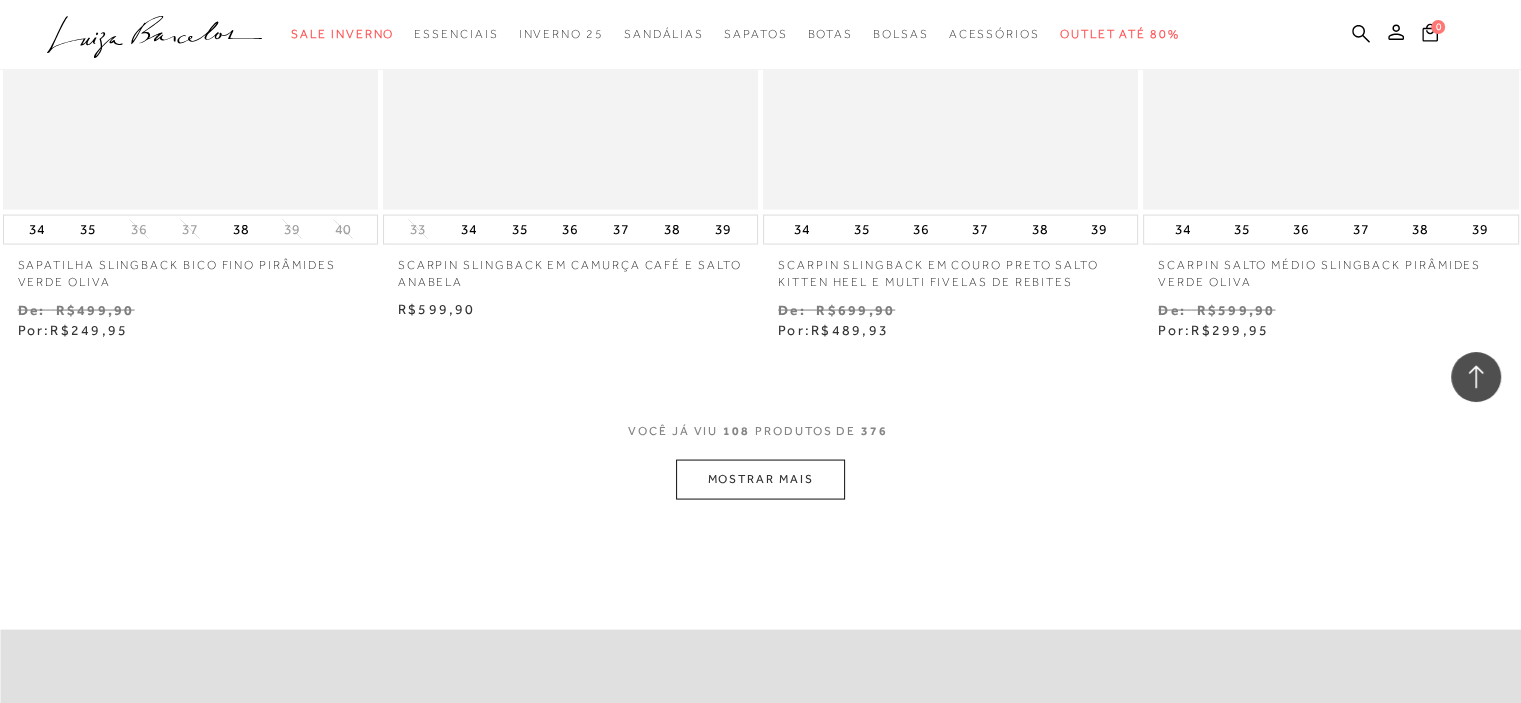 click on "MOSTRAR MAIS" at bounding box center (760, 479) 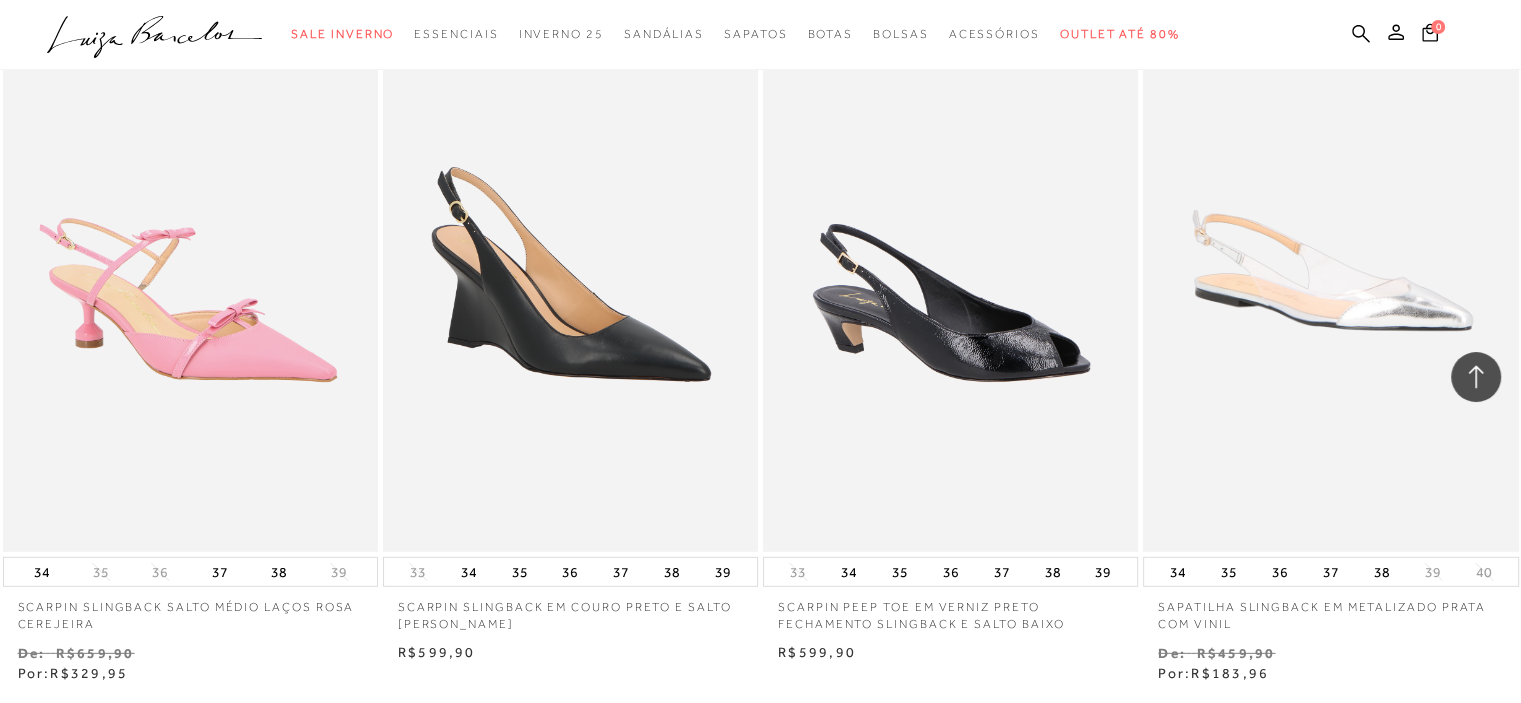 scroll, scrollTop: 21115, scrollLeft: 0, axis: vertical 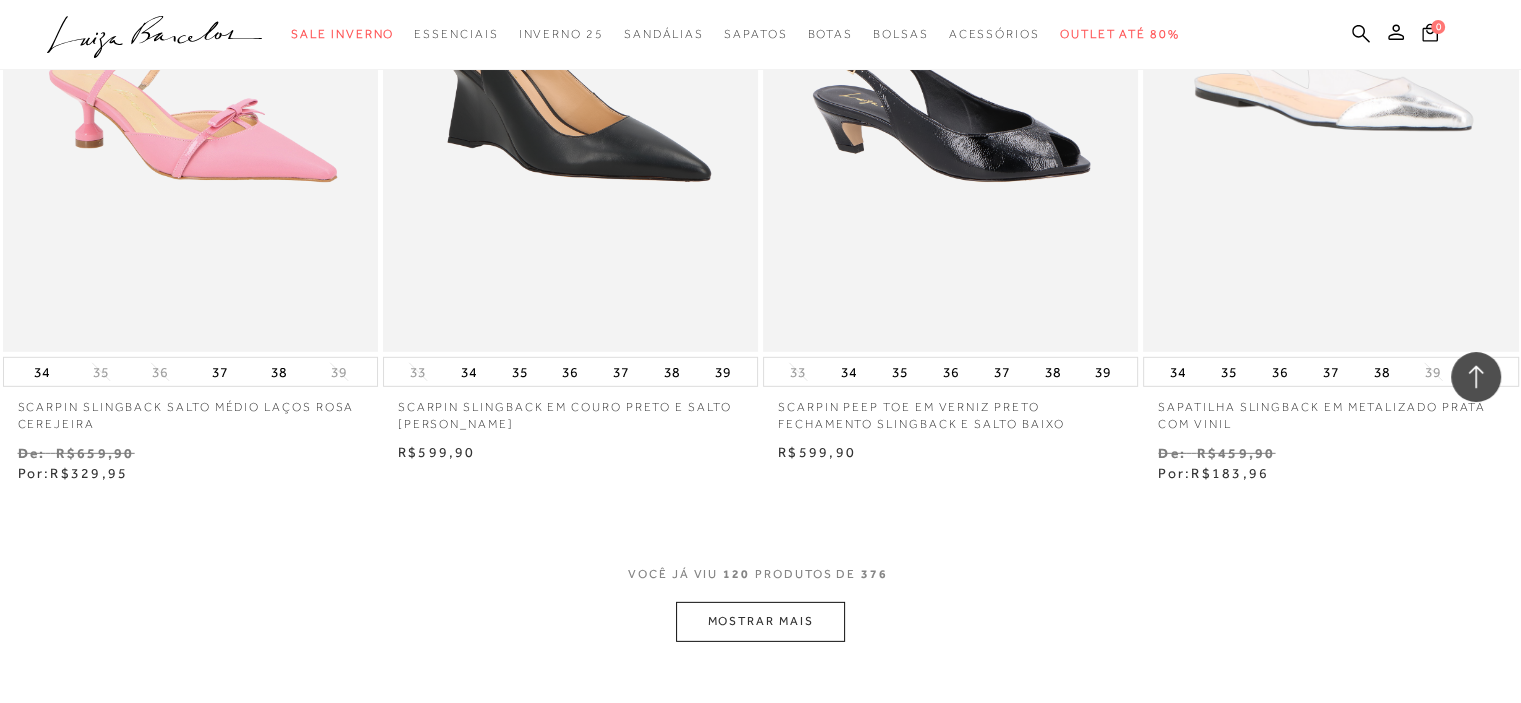 click on "MOSTRAR MAIS" at bounding box center (760, 621) 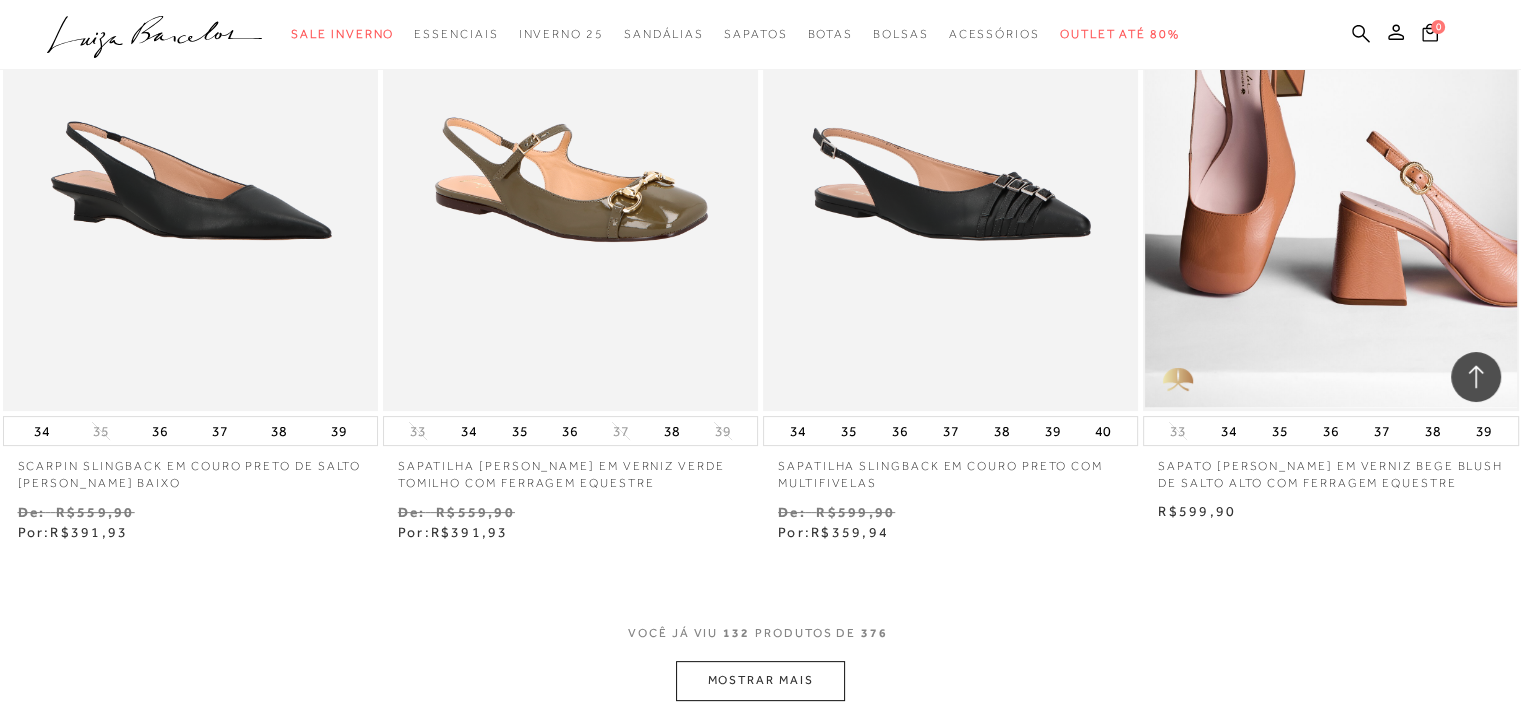 scroll, scrollTop: 23315, scrollLeft: 0, axis: vertical 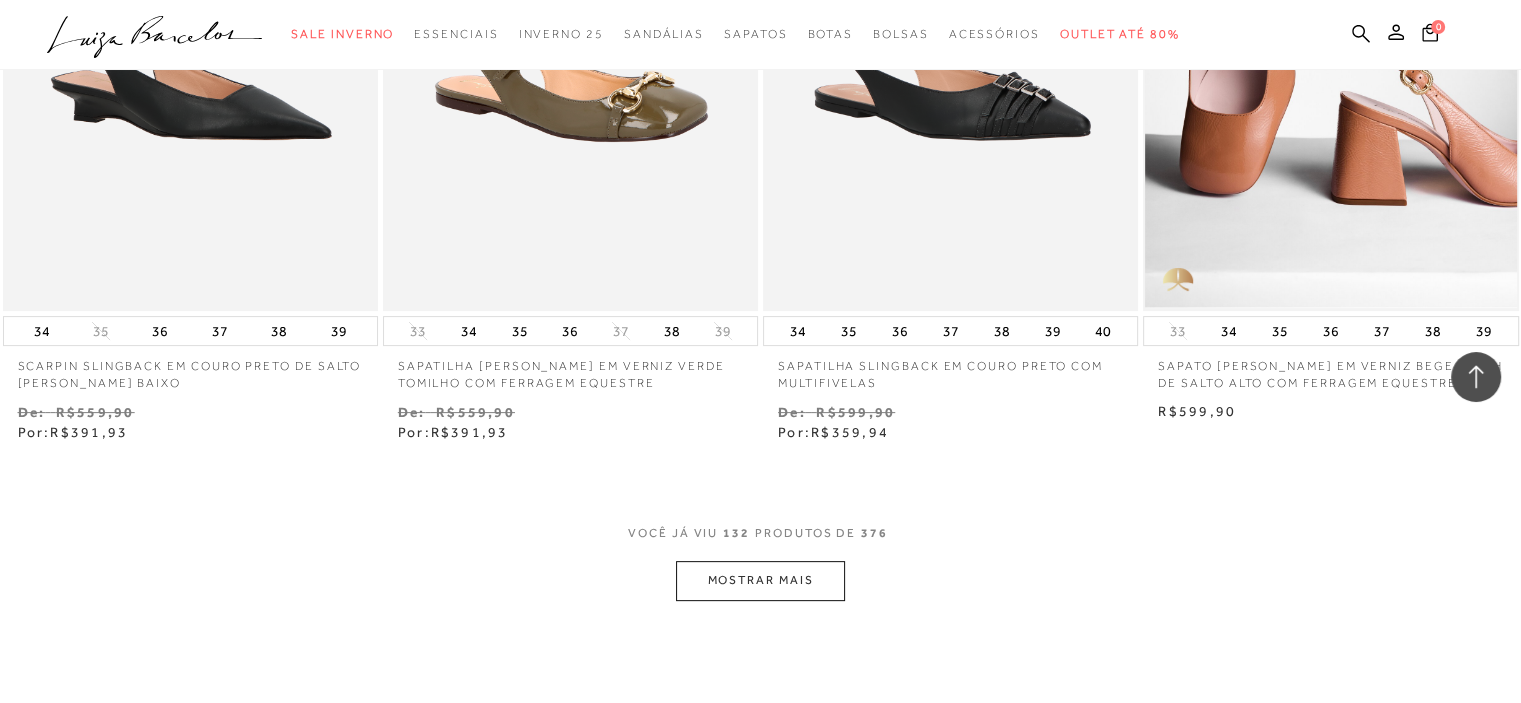 click on "MOSTRAR MAIS" at bounding box center (760, 580) 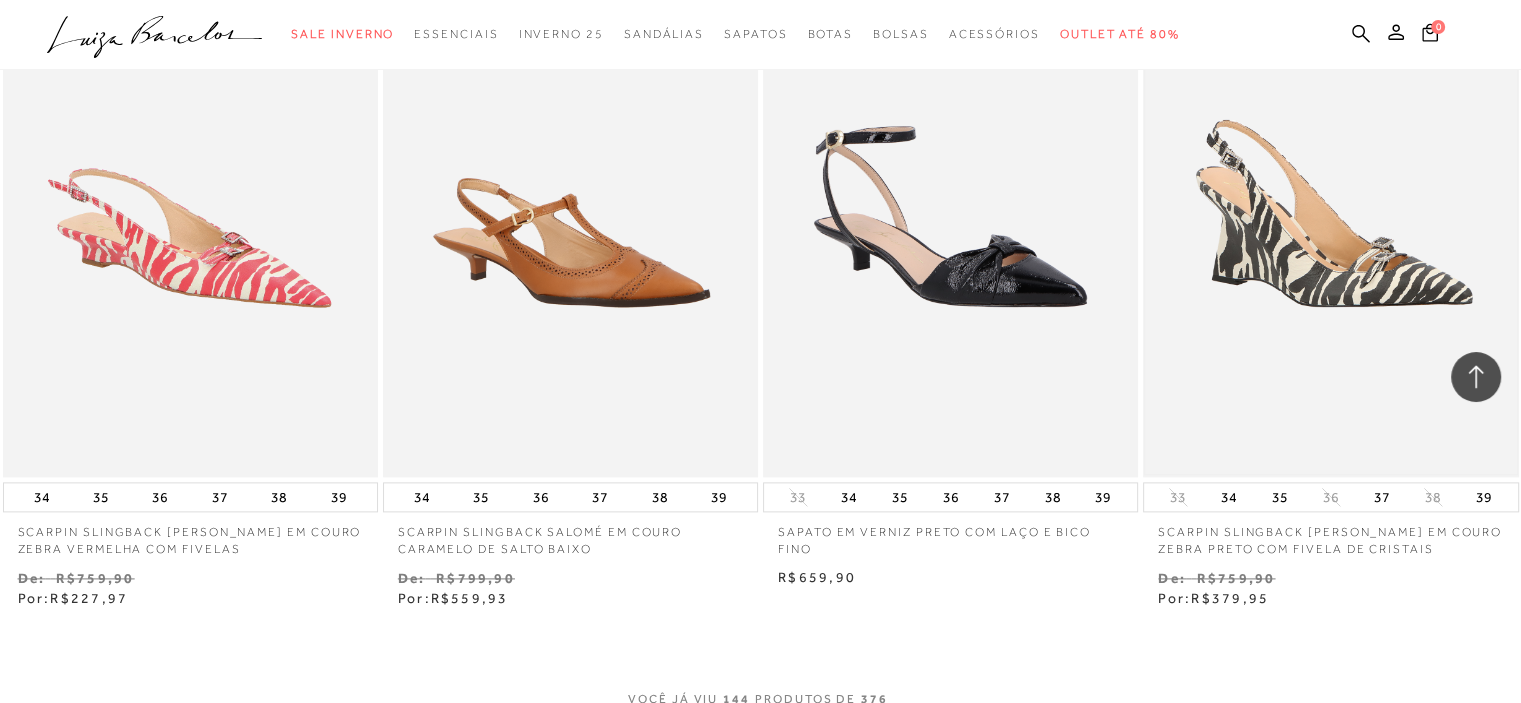 scroll, scrollTop: 25391, scrollLeft: 0, axis: vertical 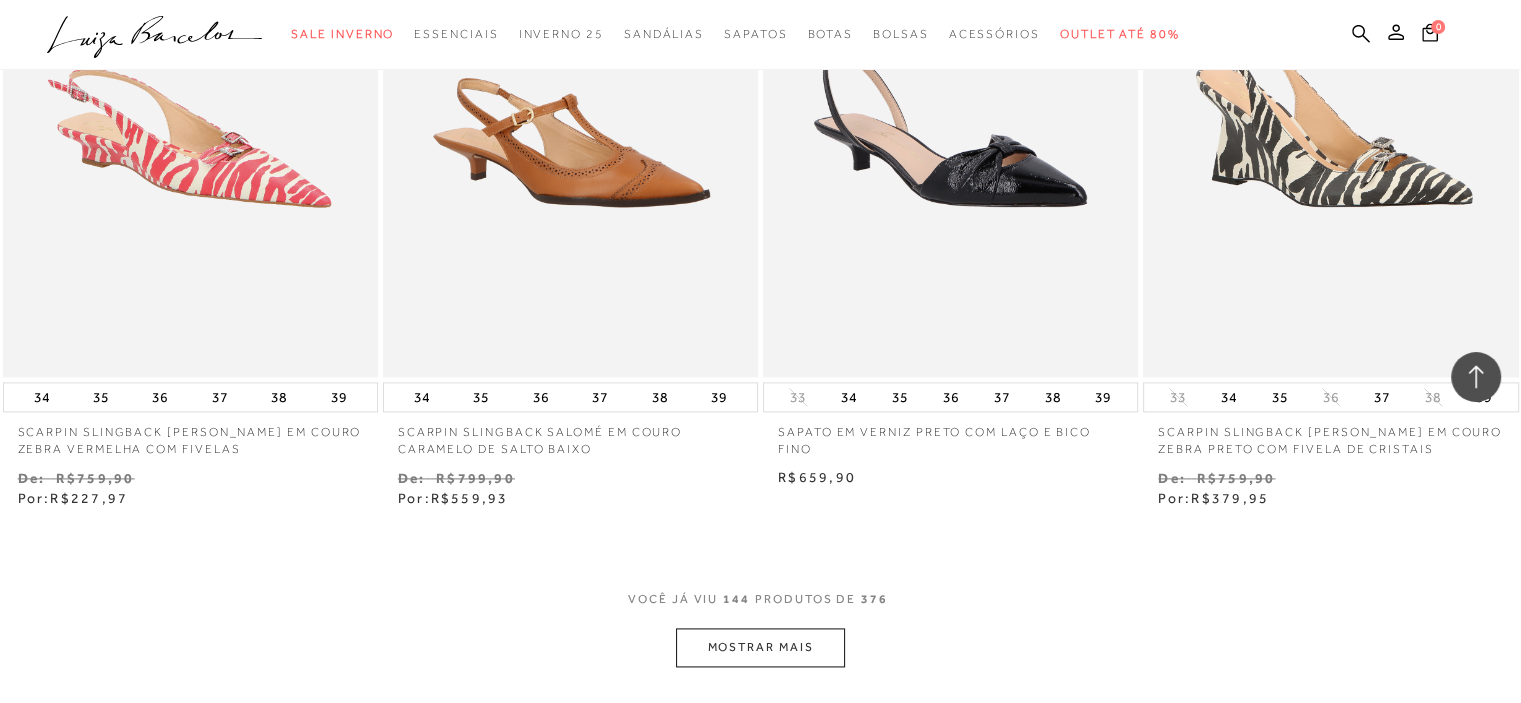click on "MOSTRAR MAIS" at bounding box center (760, 647) 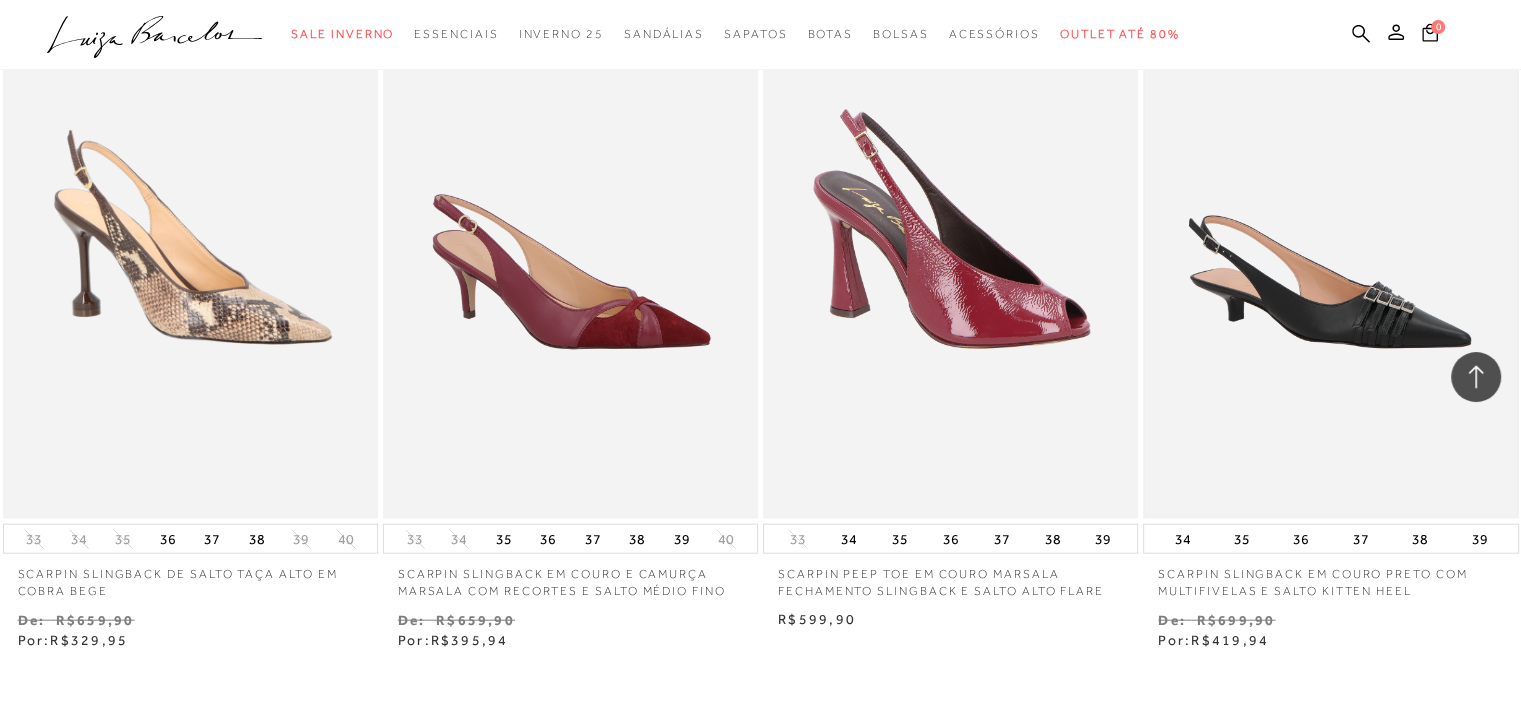 scroll, scrollTop: 27691, scrollLeft: 0, axis: vertical 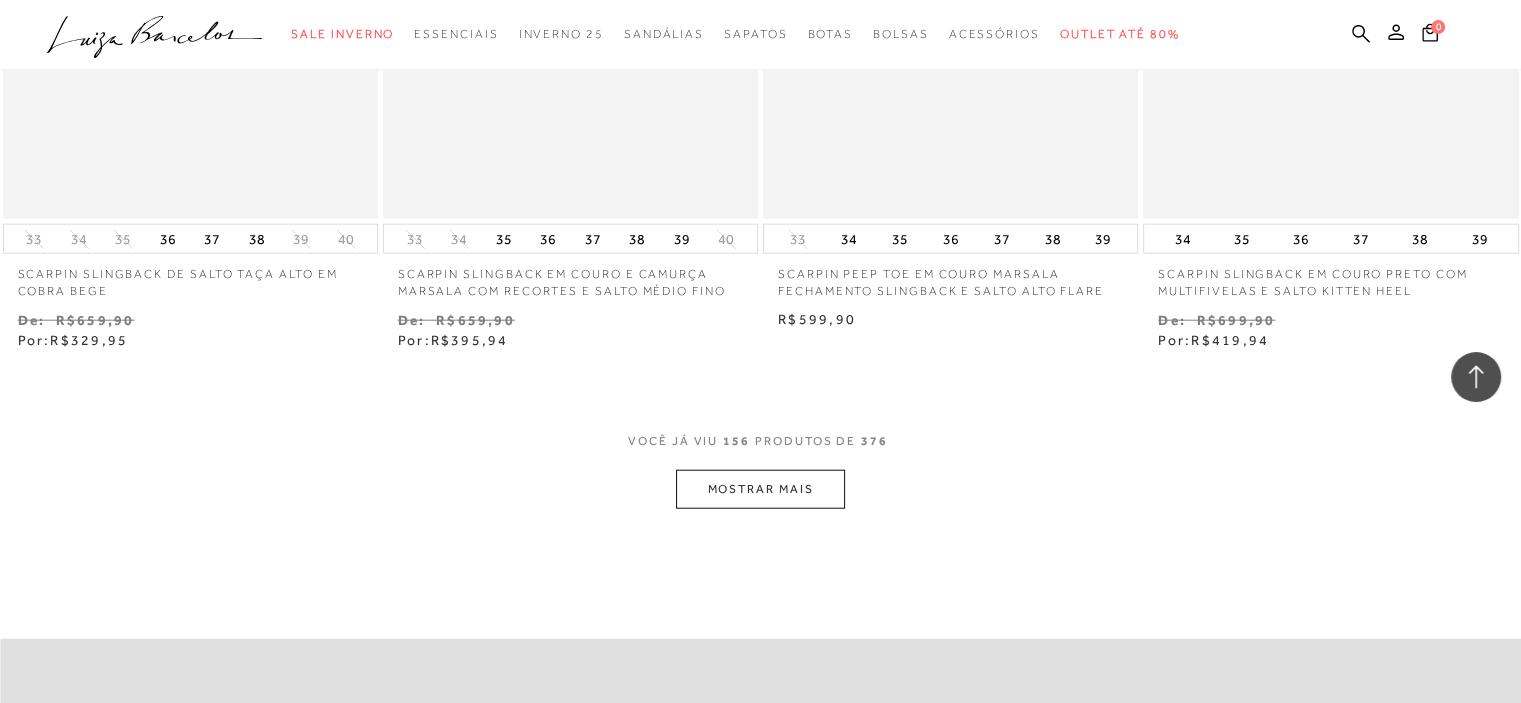 click on "MOSTRAR MAIS" at bounding box center (760, 489) 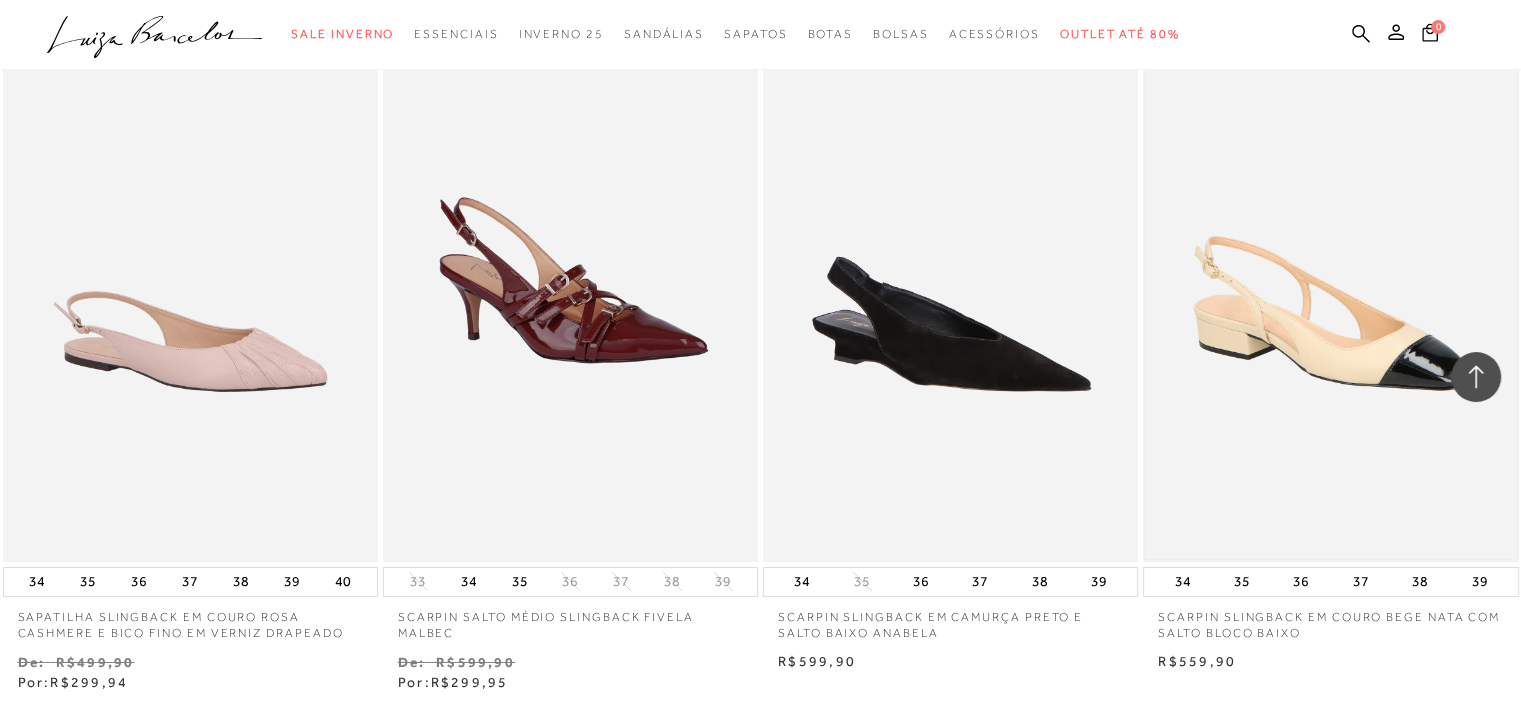 scroll, scrollTop: 29891, scrollLeft: 0, axis: vertical 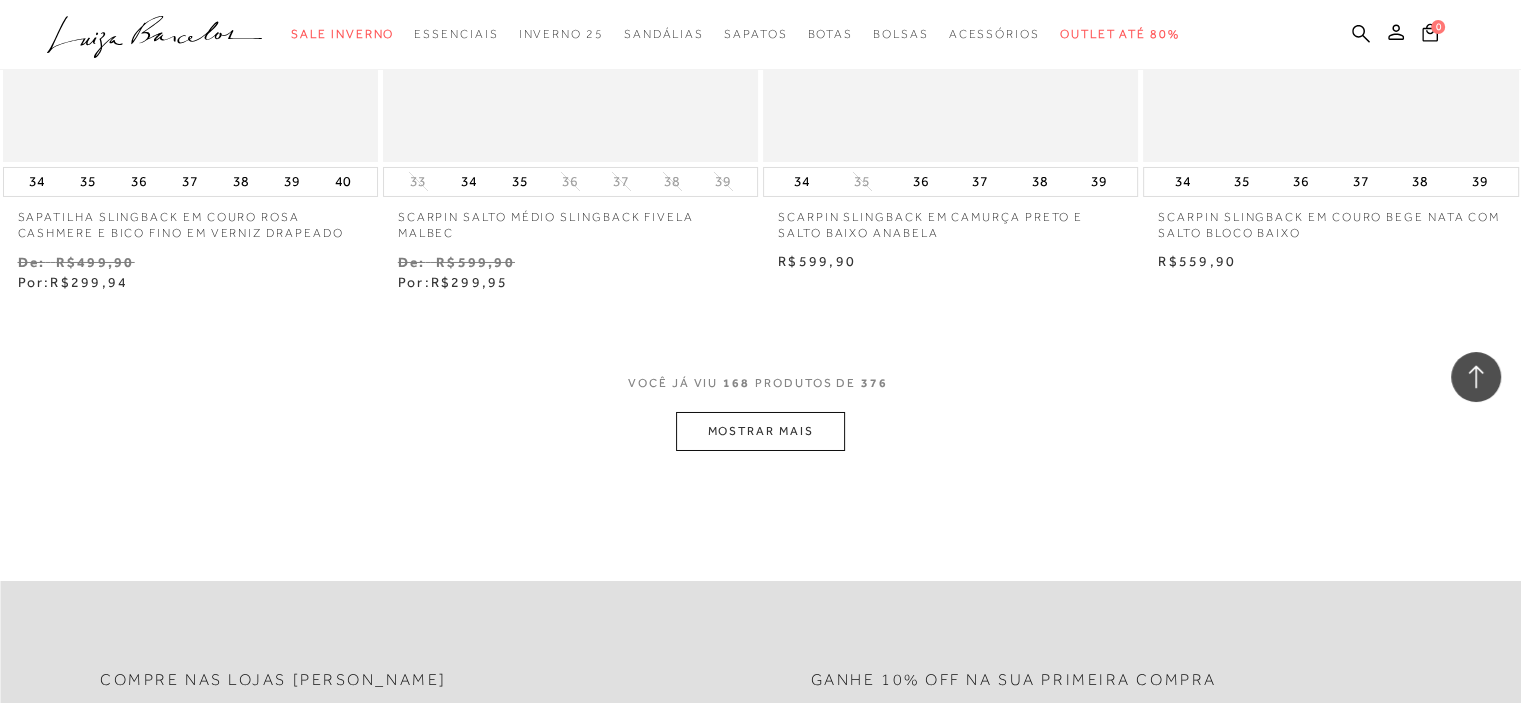 click on "MOSTRAR MAIS" at bounding box center (760, 431) 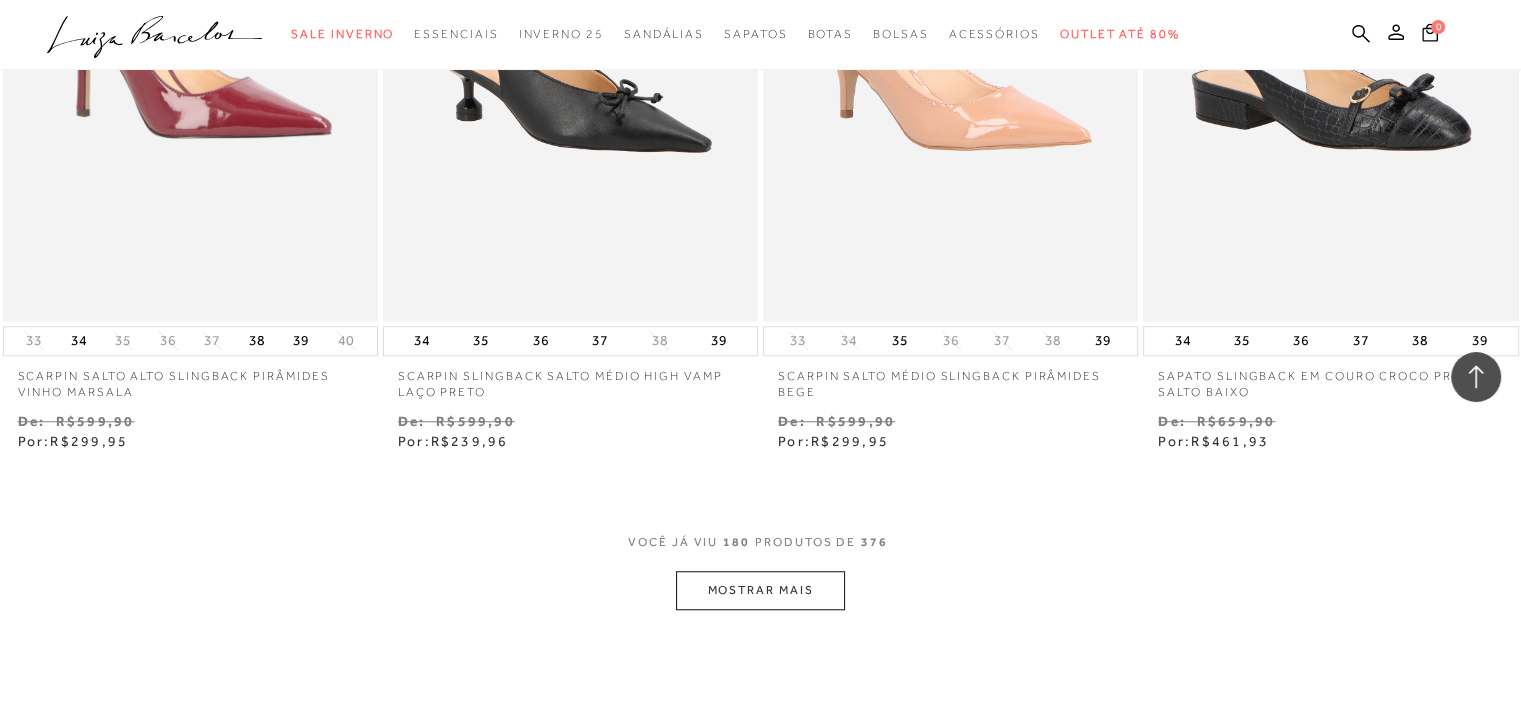 scroll, scrollTop: 32091, scrollLeft: 0, axis: vertical 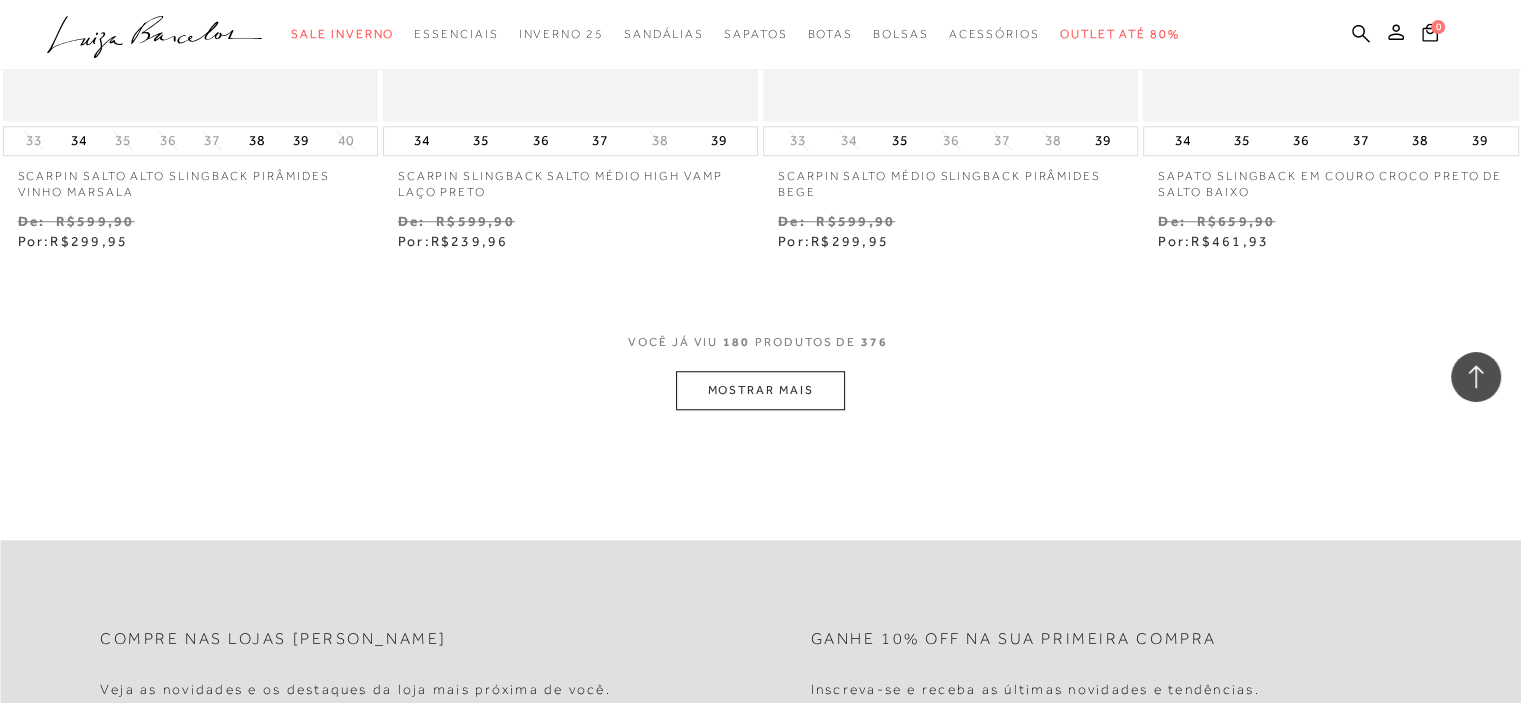 click on "MOSTRAR MAIS" at bounding box center (760, 390) 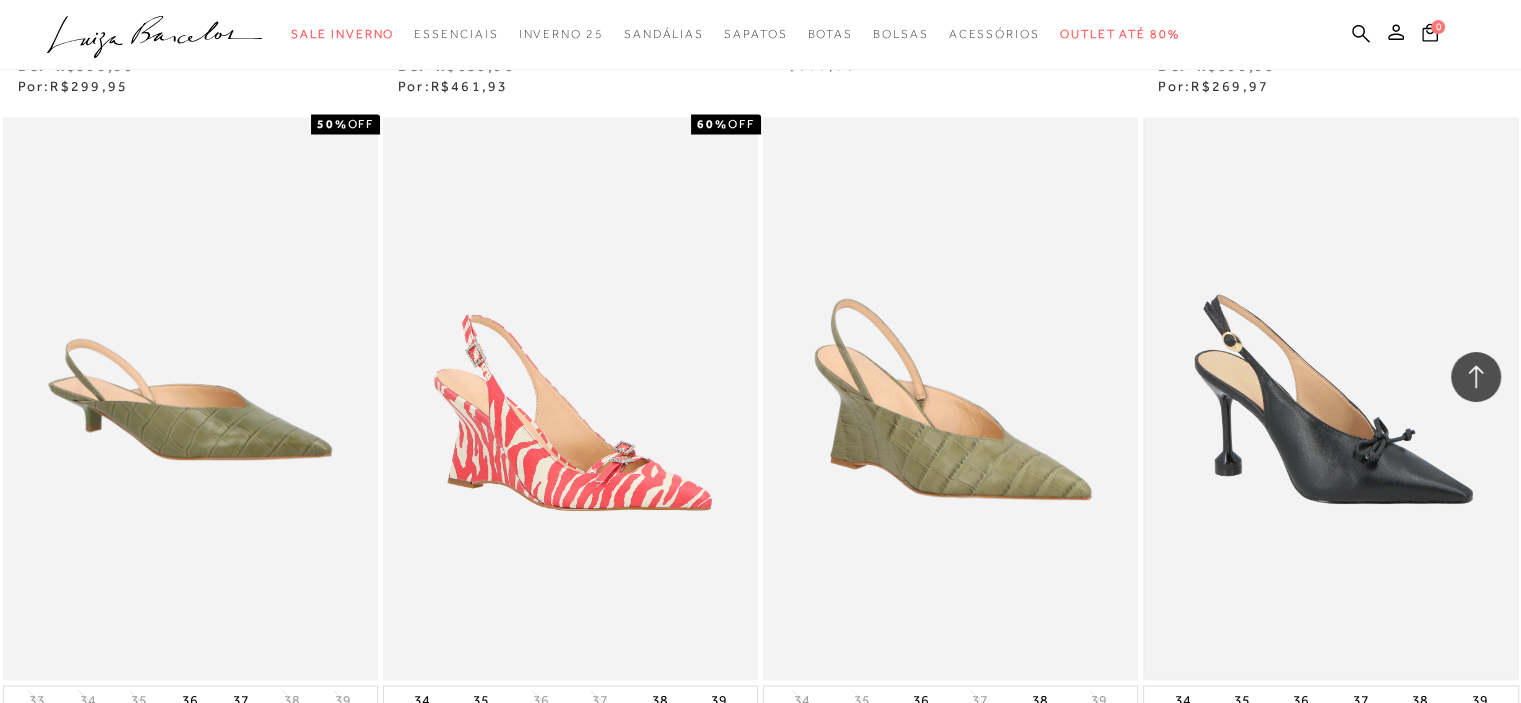 scroll, scrollTop: 33991, scrollLeft: 0, axis: vertical 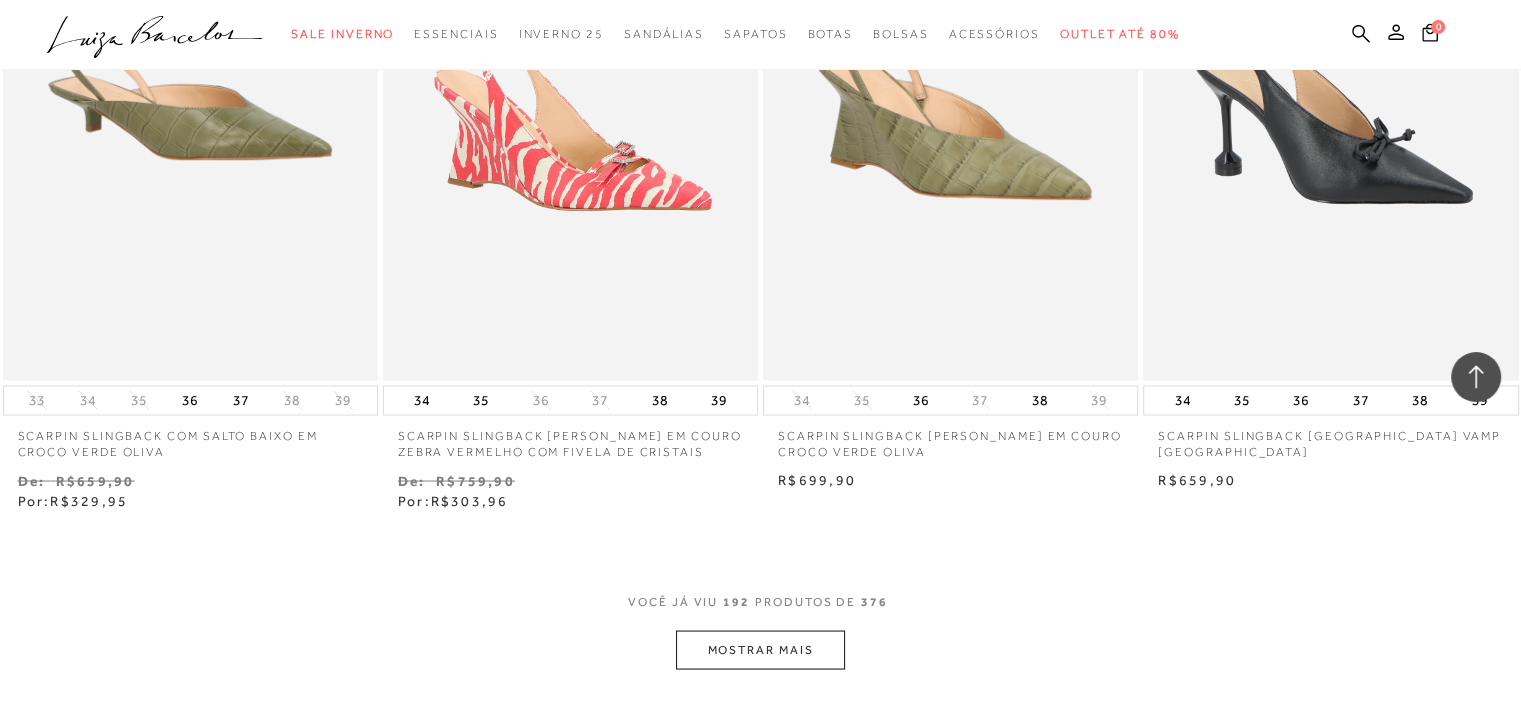 click on "MOSTRAR MAIS" at bounding box center (760, 649) 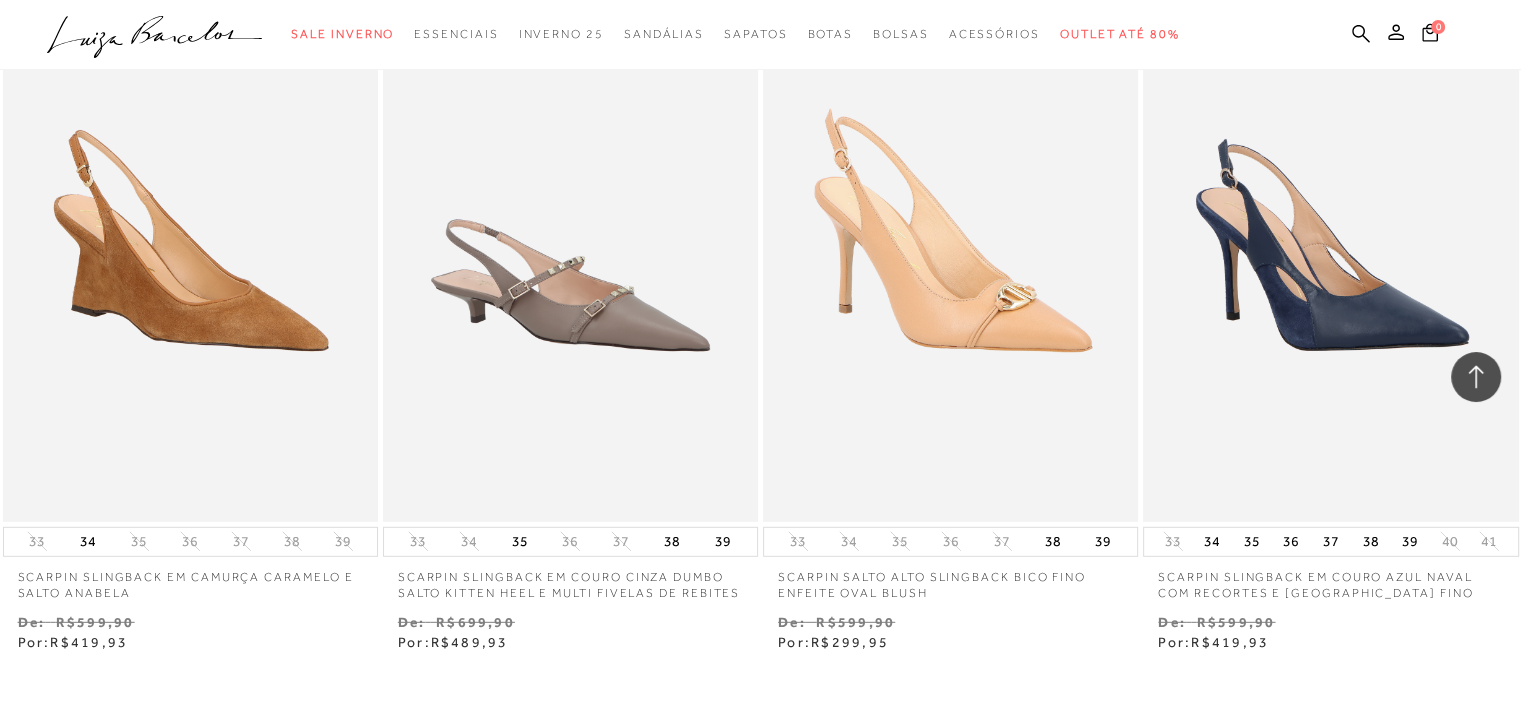scroll, scrollTop: 36291, scrollLeft: 0, axis: vertical 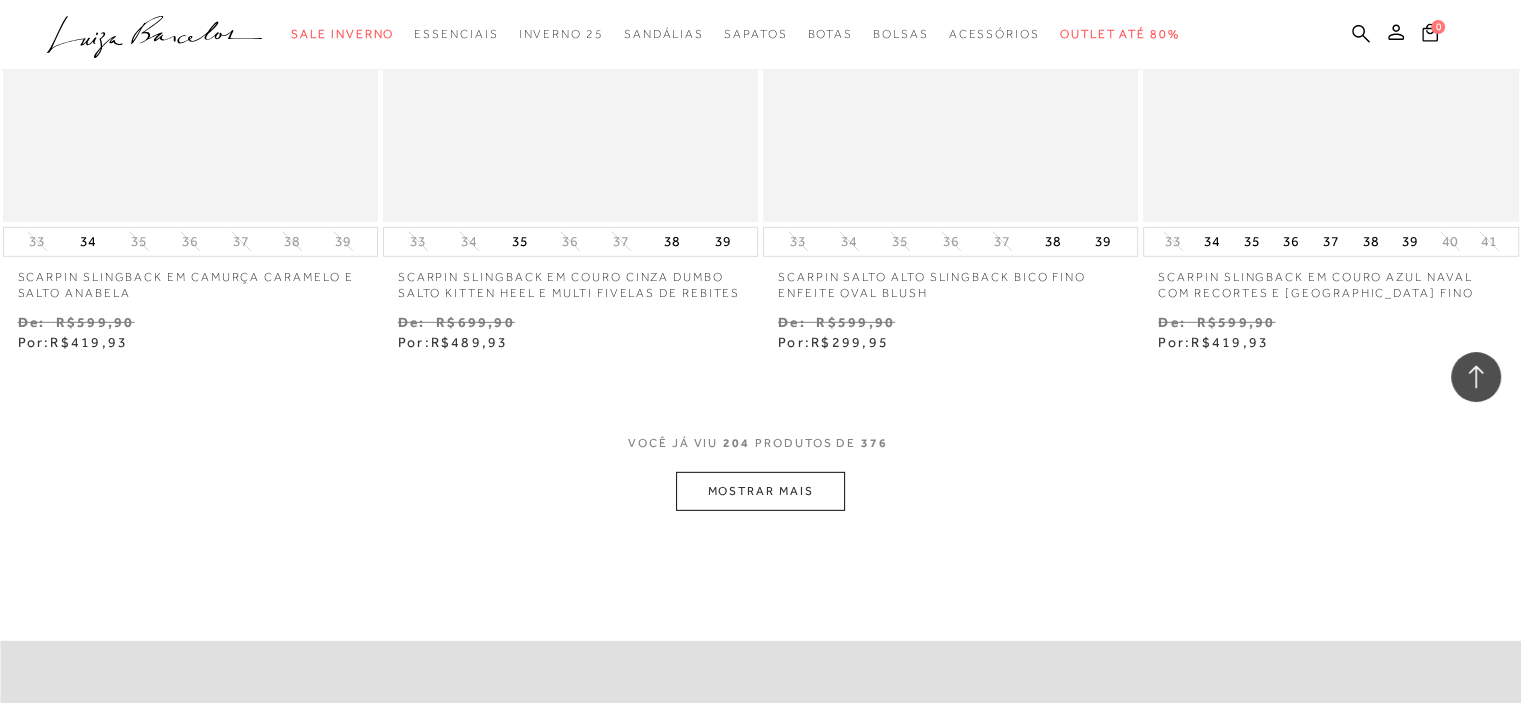 click on "MOSTRAR MAIS" at bounding box center [760, 491] 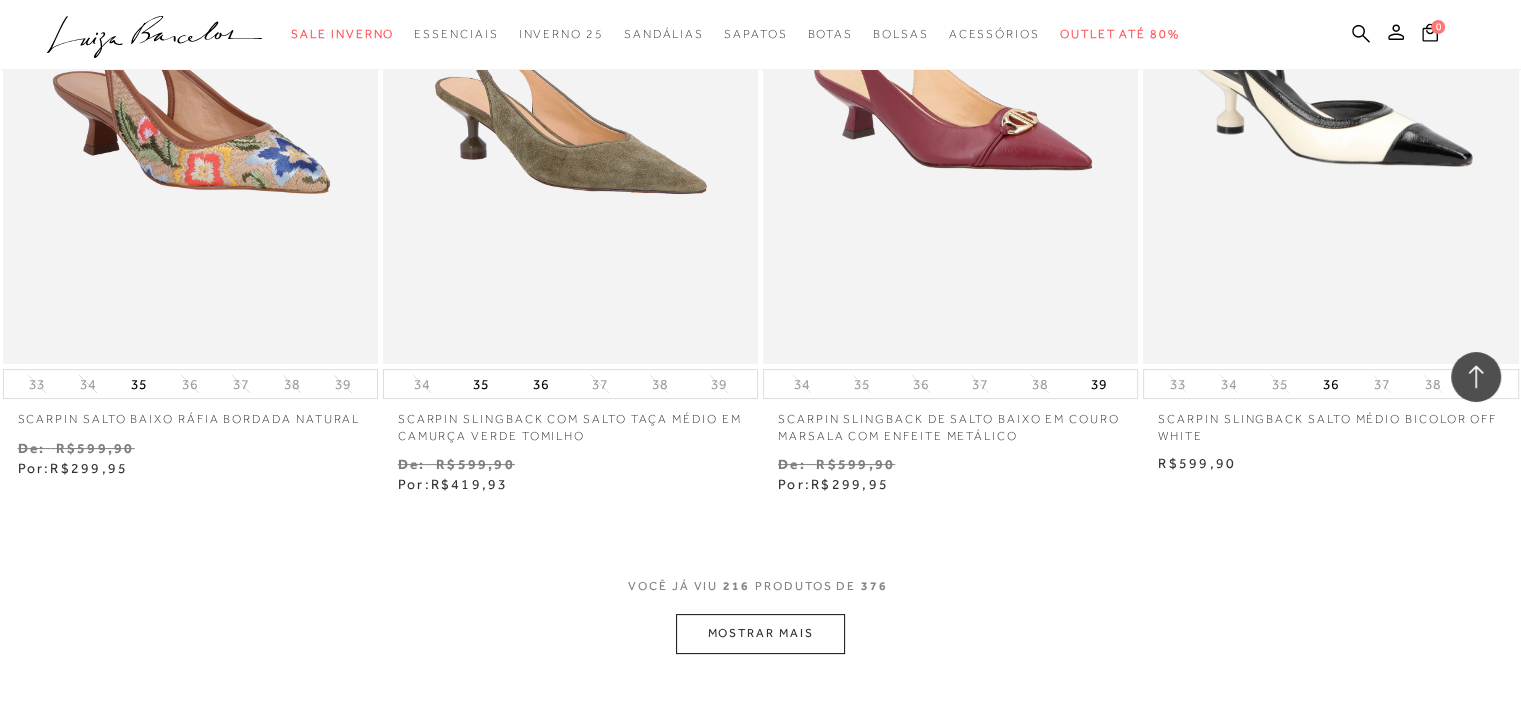 scroll, scrollTop: 38391, scrollLeft: 0, axis: vertical 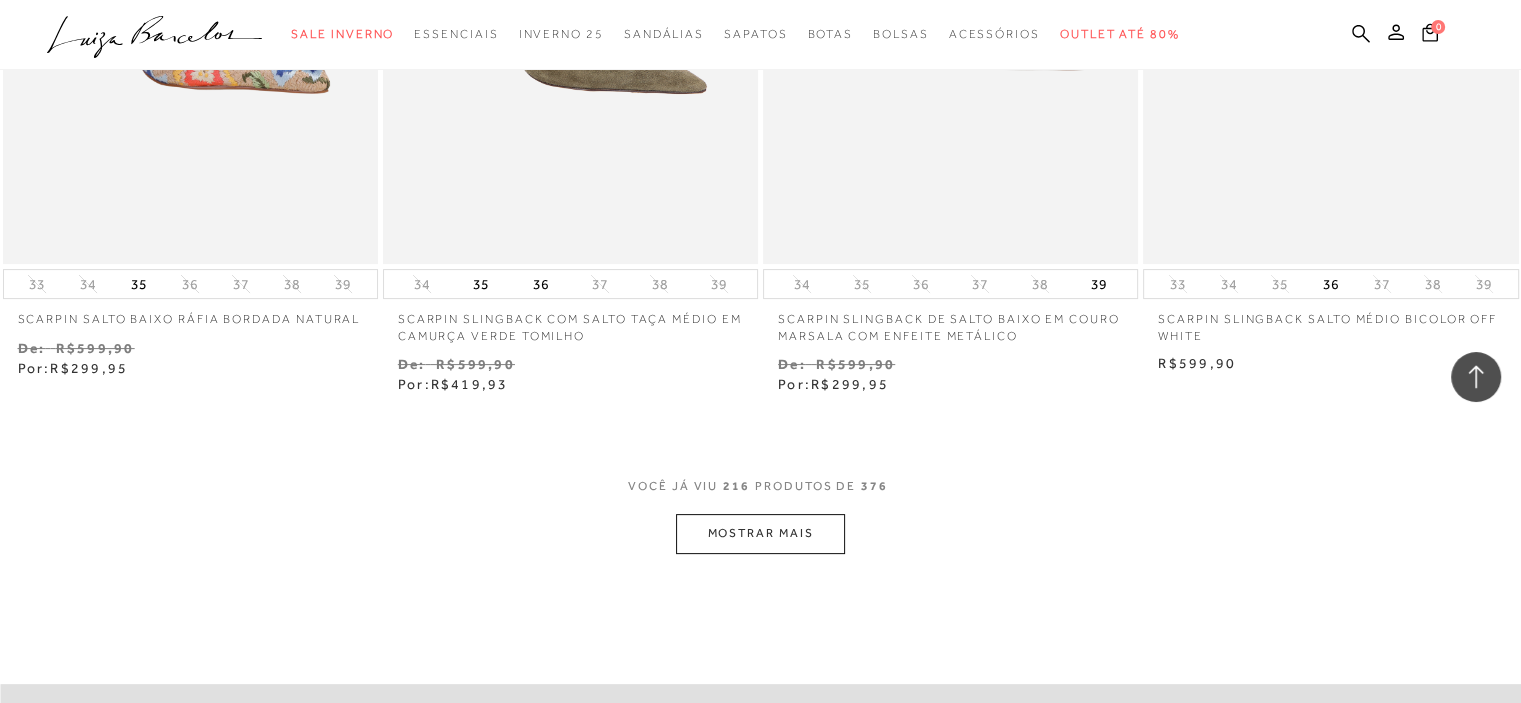 click on "MOSTRAR MAIS" at bounding box center (760, 533) 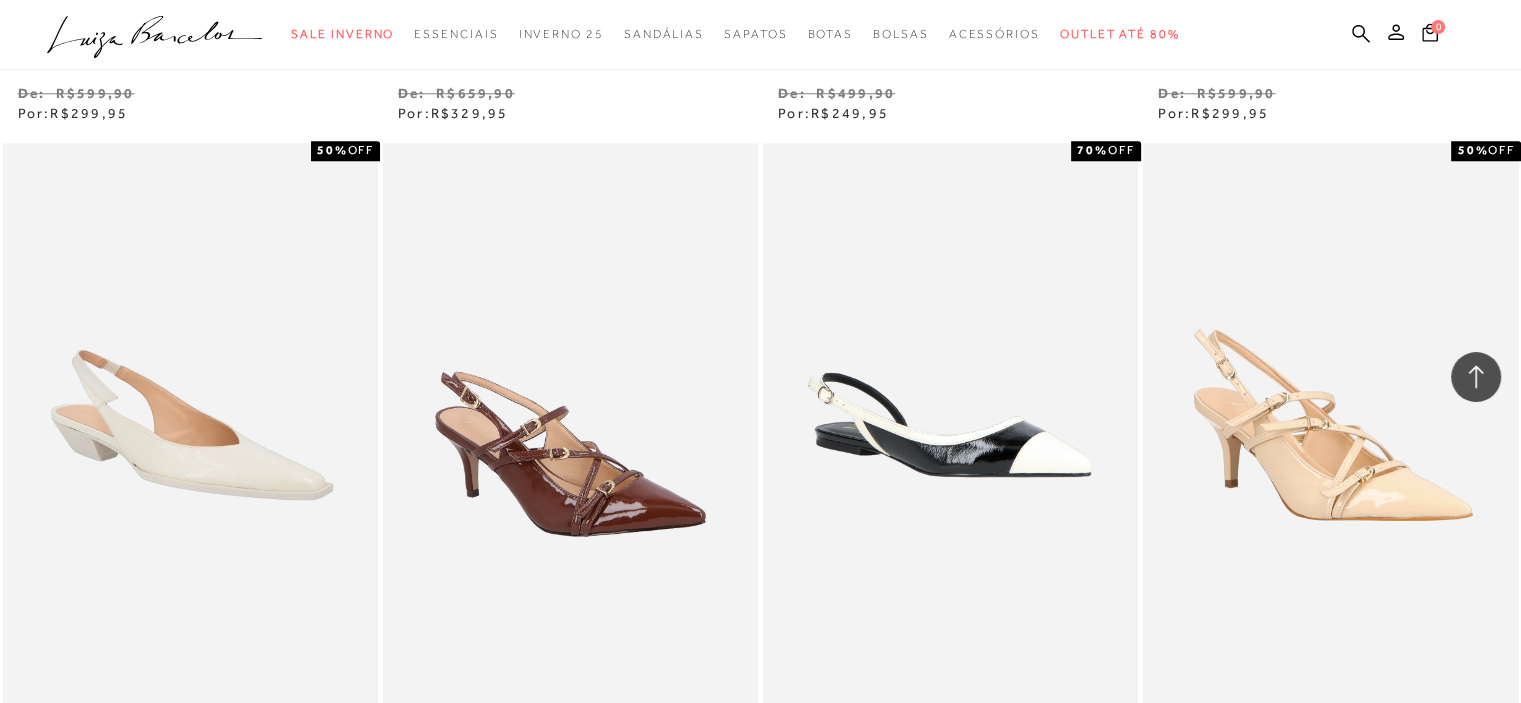scroll, scrollTop: 40591, scrollLeft: 0, axis: vertical 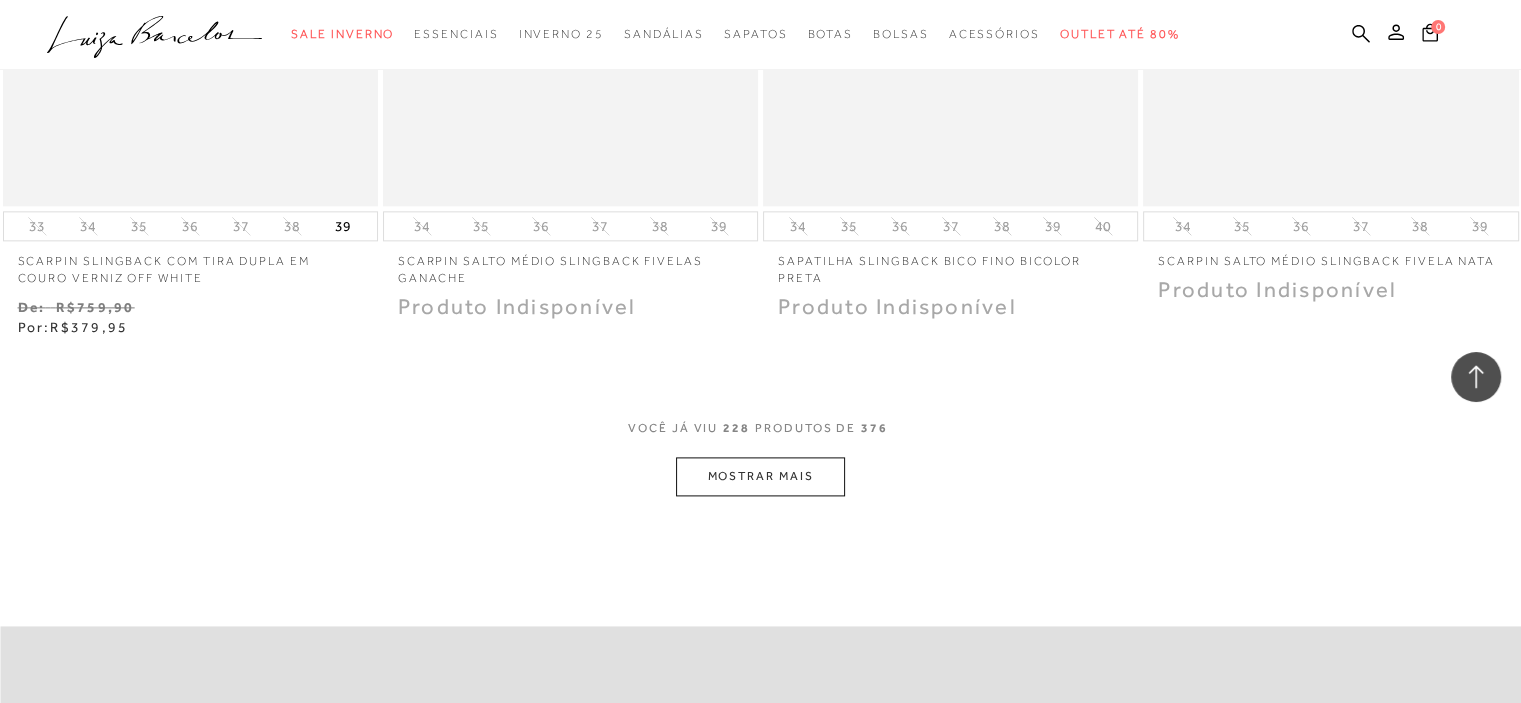click on "MOSTRAR MAIS" at bounding box center [760, 476] 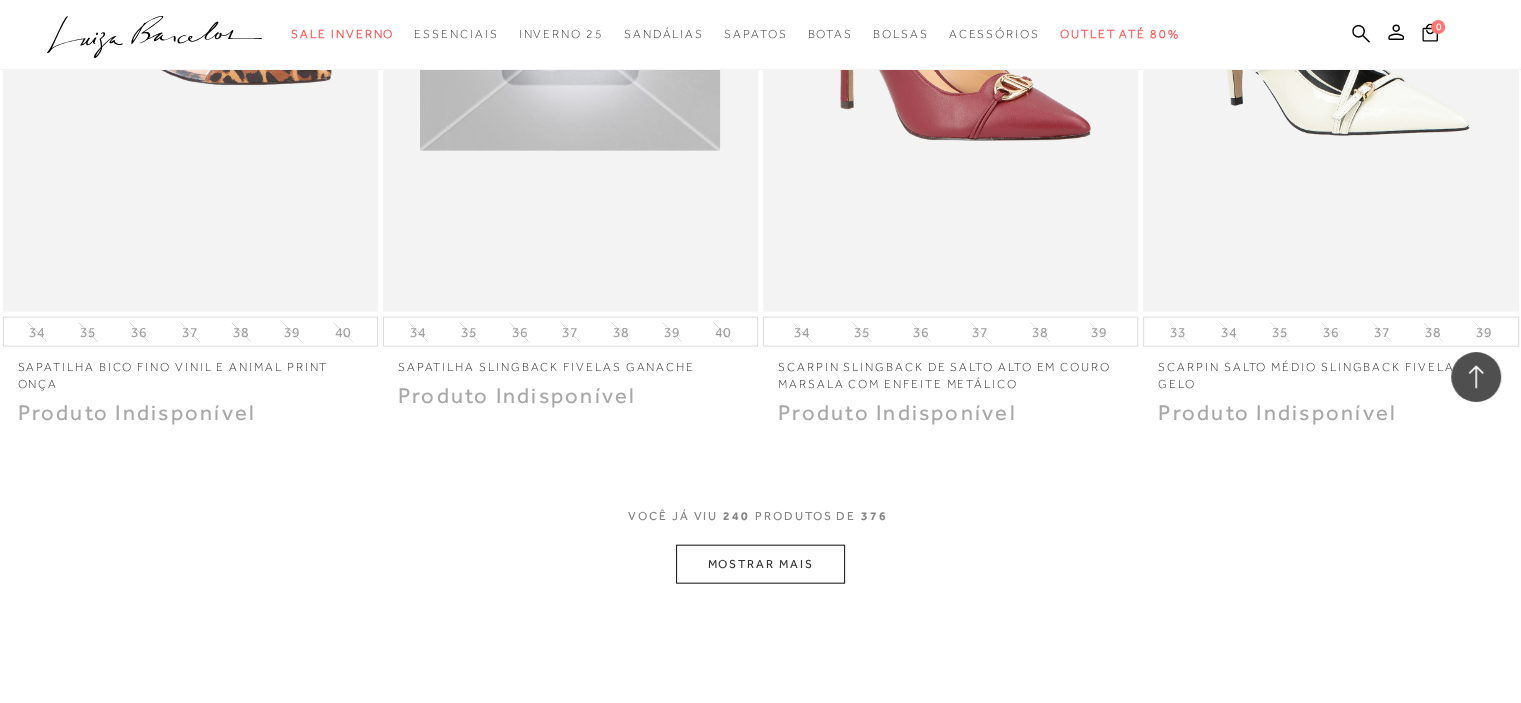 scroll, scrollTop: 42991, scrollLeft: 0, axis: vertical 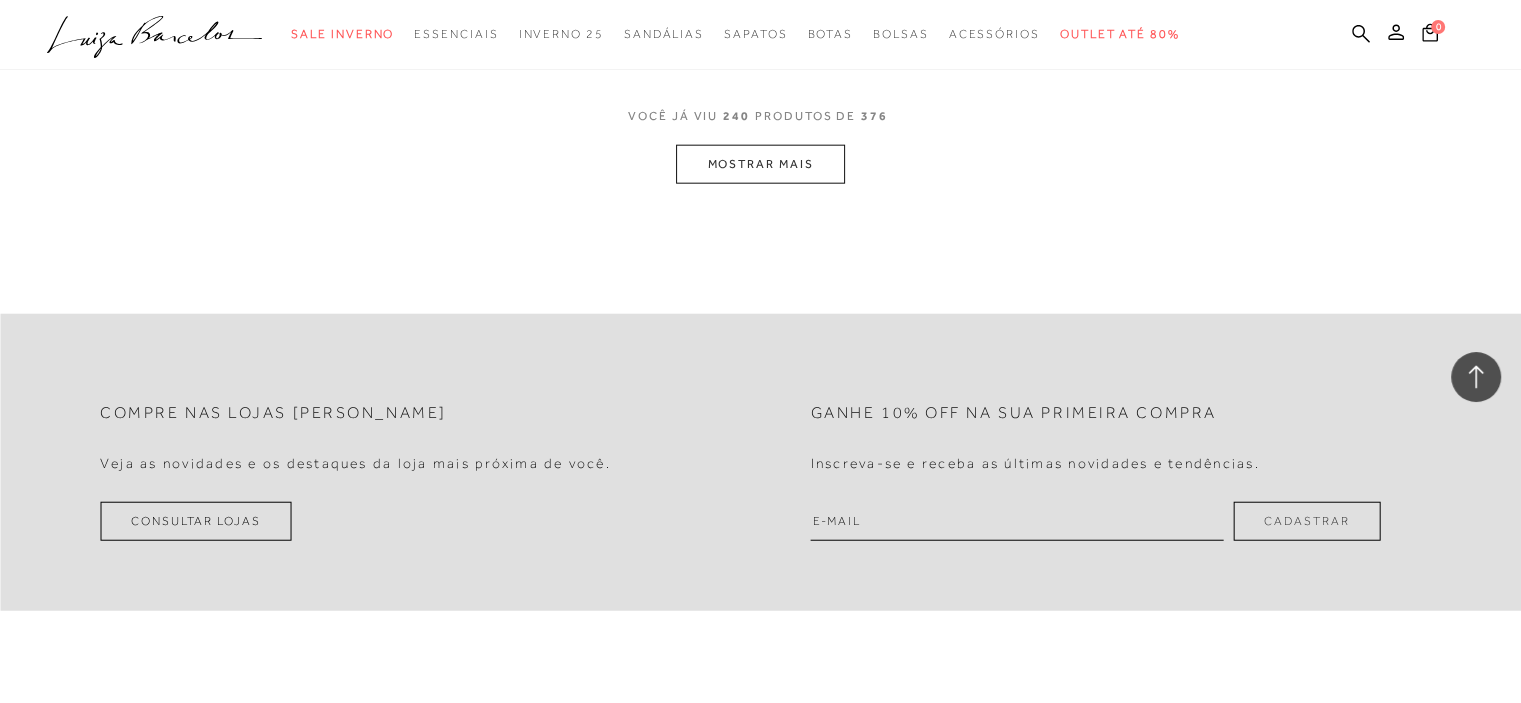 click on "MOSTRAR MAIS" at bounding box center [760, 164] 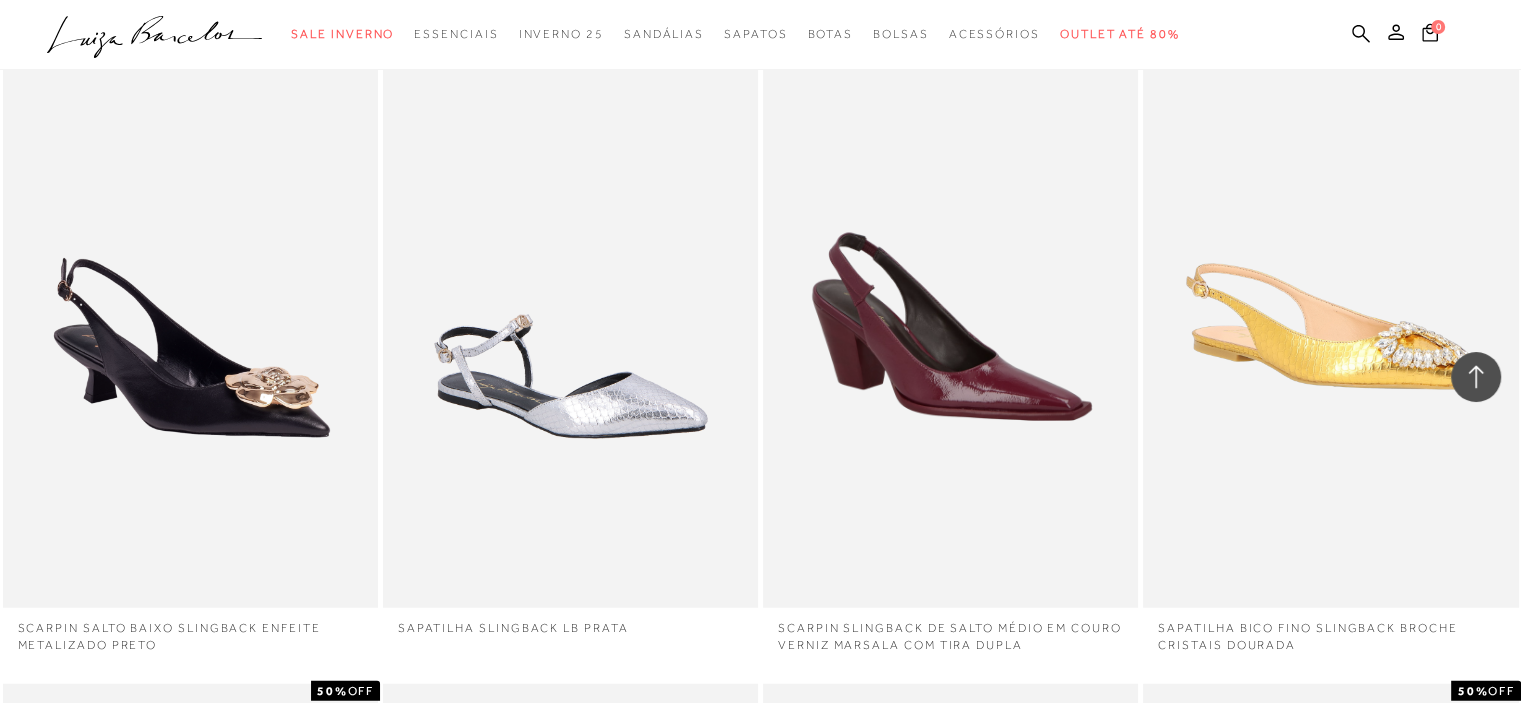 scroll, scrollTop: 44906, scrollLeft: 0, axis: vertical 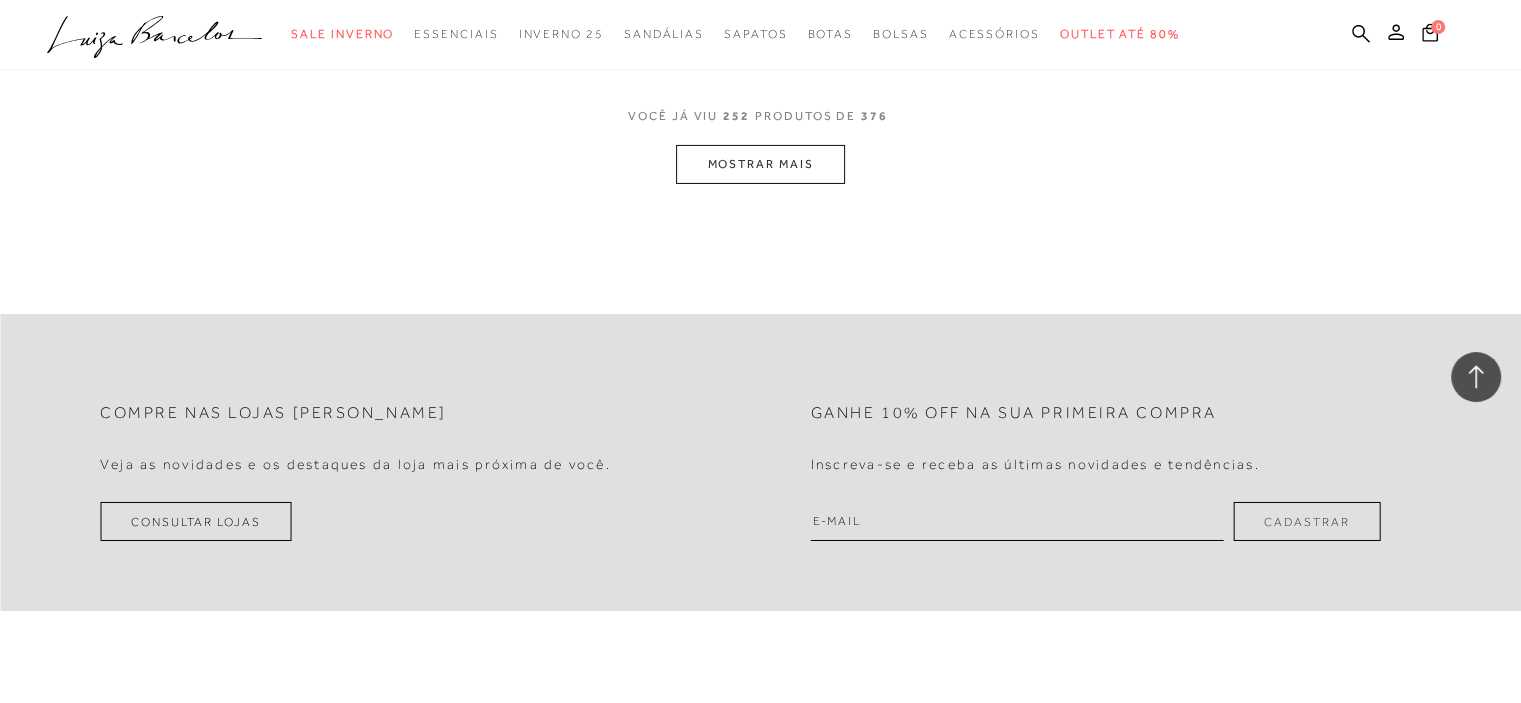 click on "MOSTRAR MAIS" at bounding box center (760, 164) 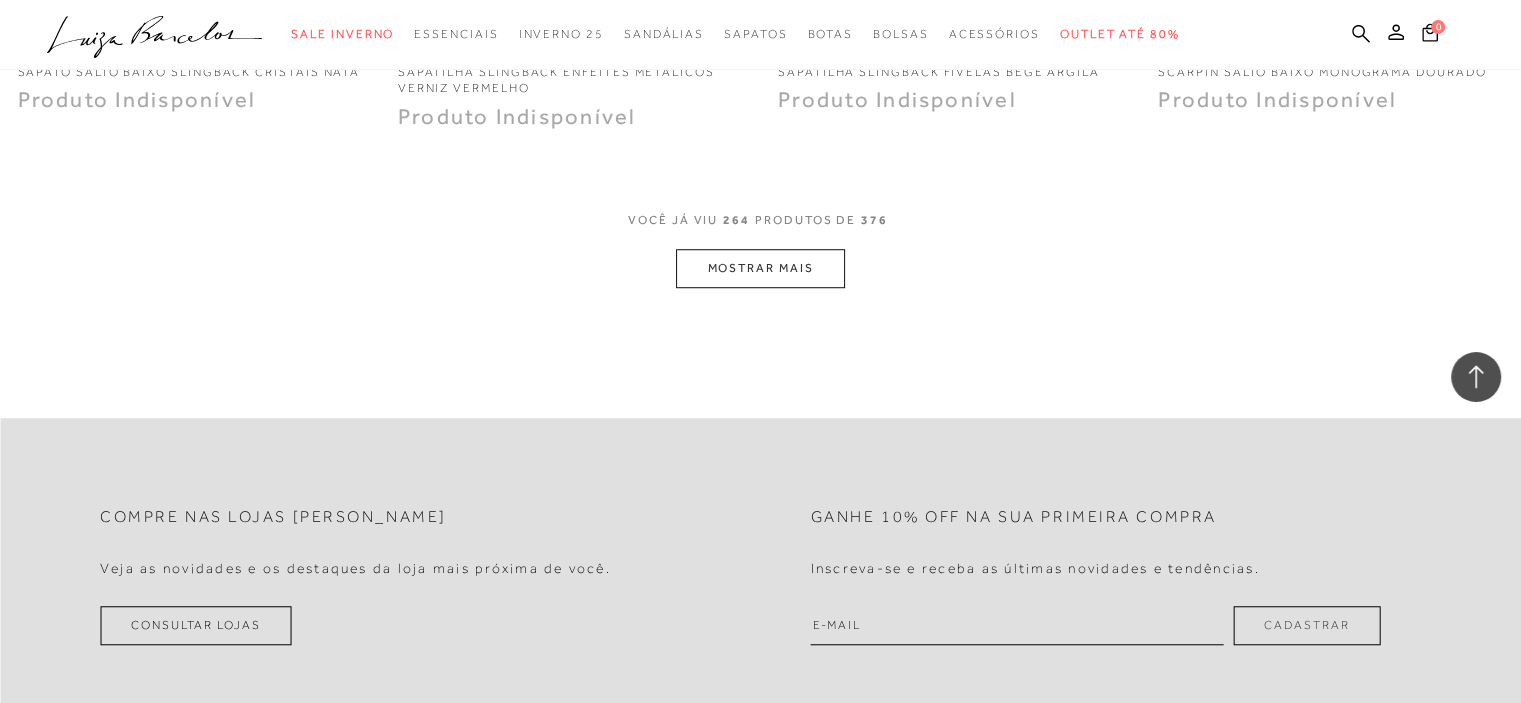 scroll, scrollTop: 46963, scrollLeft: 0, axis: vertical 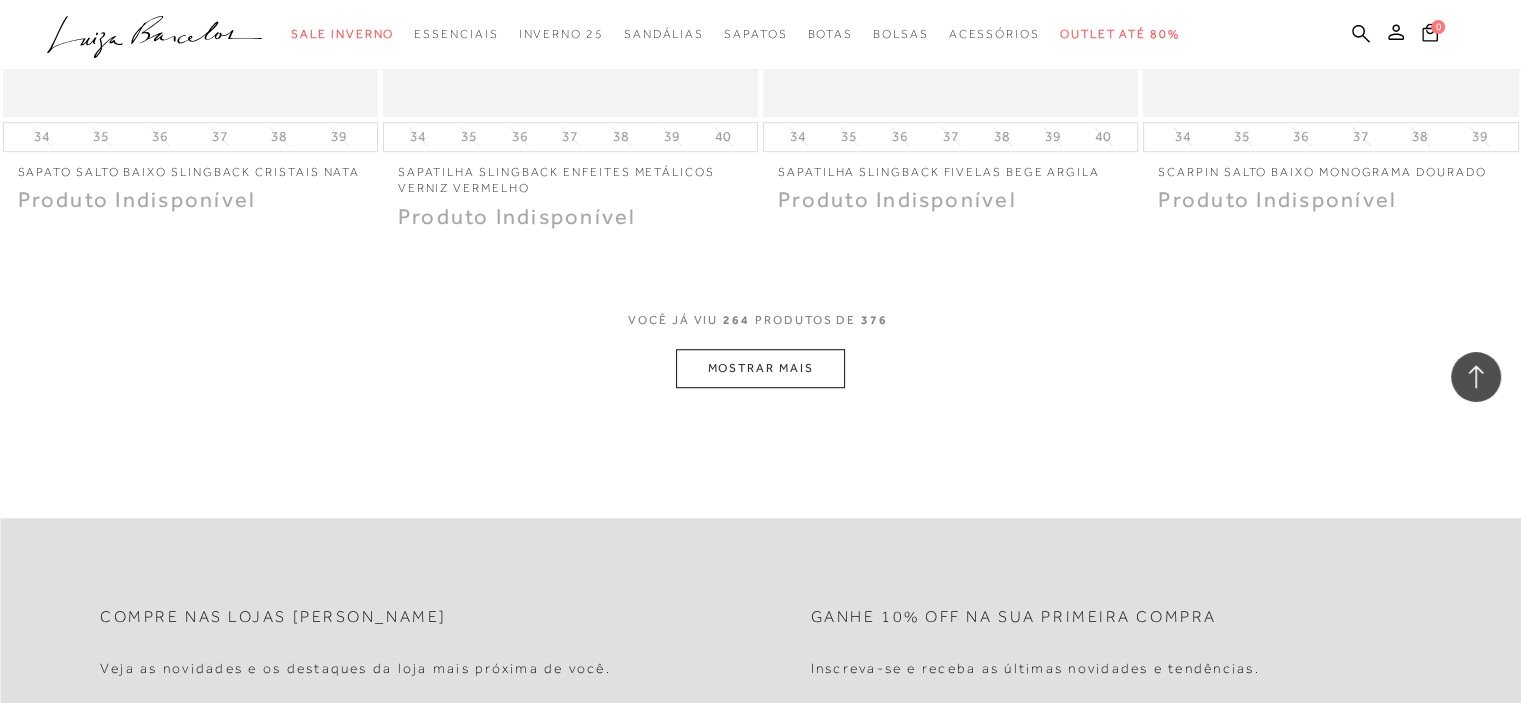 click on "MOSTRAR MAIS" at bounding box center [760, 368] 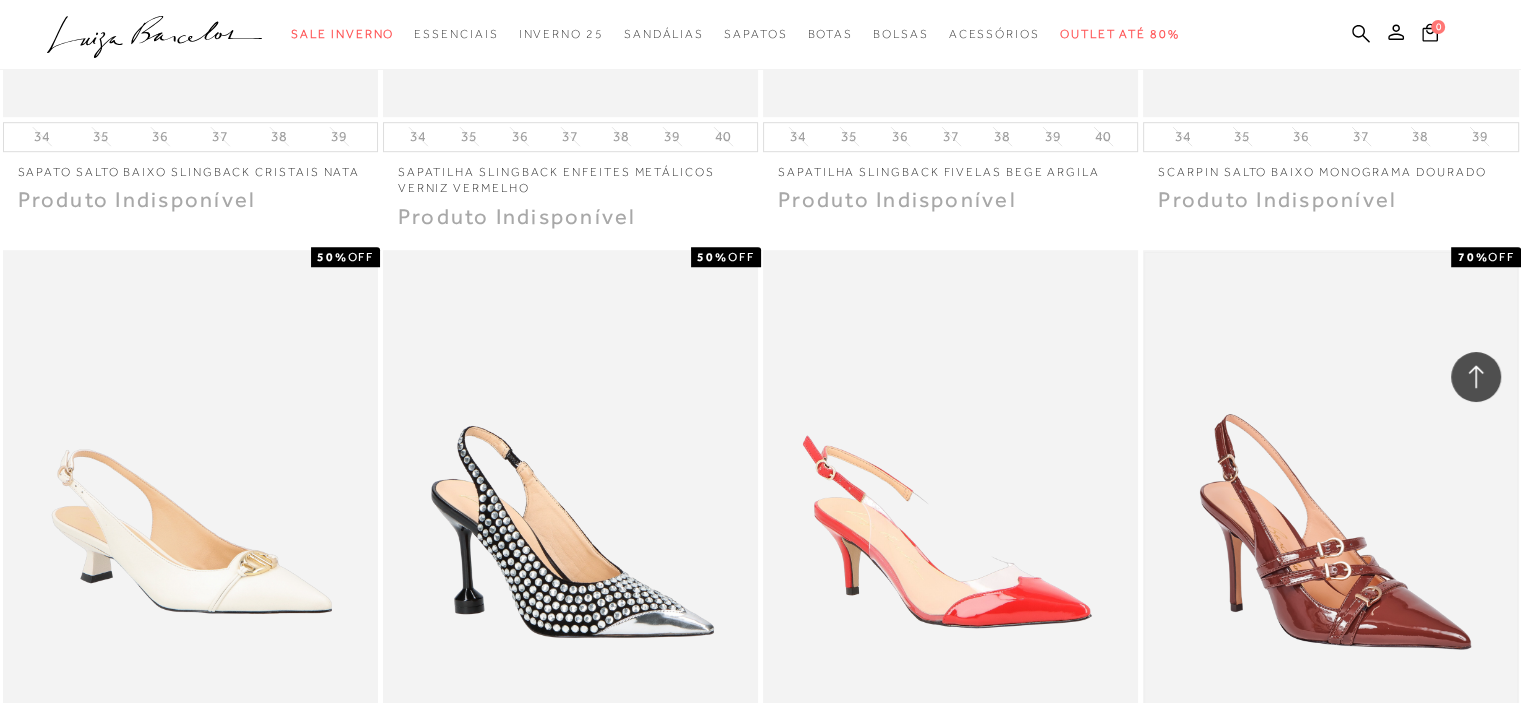 scroll, scrollTop: 47163, scrollLeft: 0, axis: vertical 